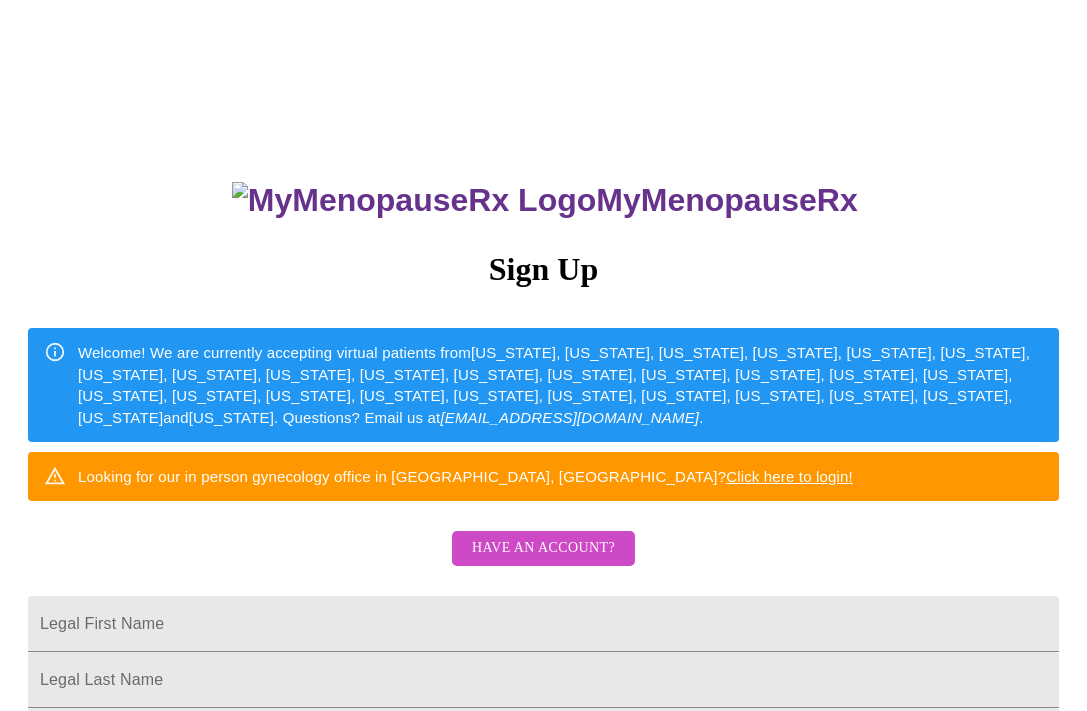 scroll, scrollTop: 0, scrollLeft: 0, axis: both 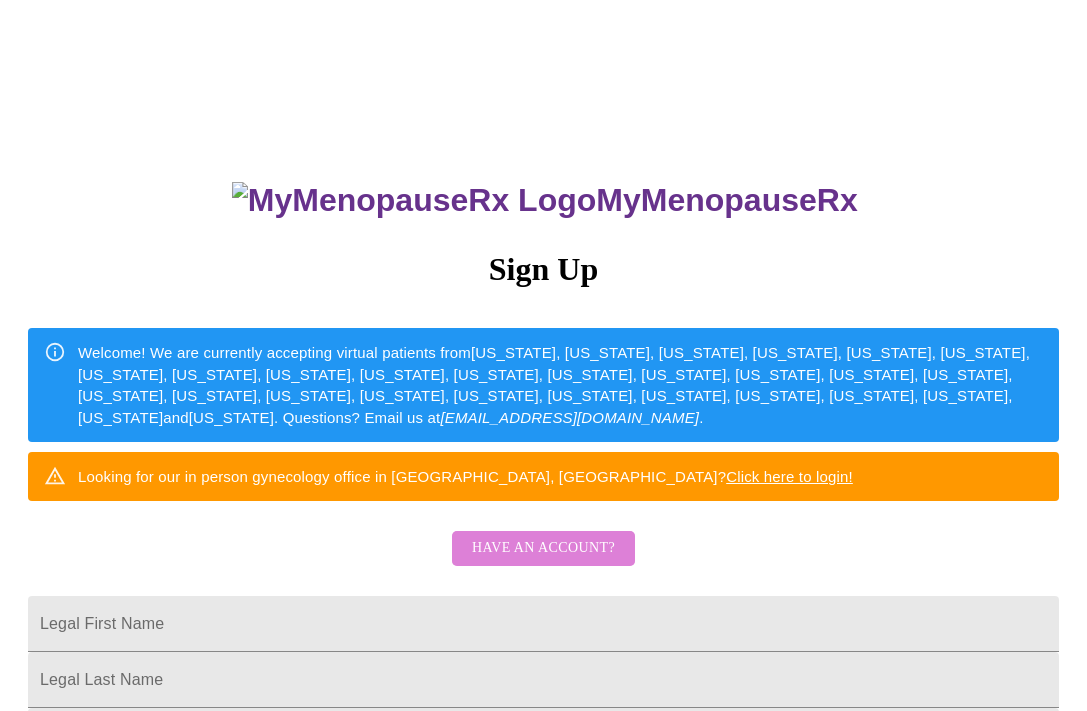 click on "Have an account?" at bounding box center (543, 548) 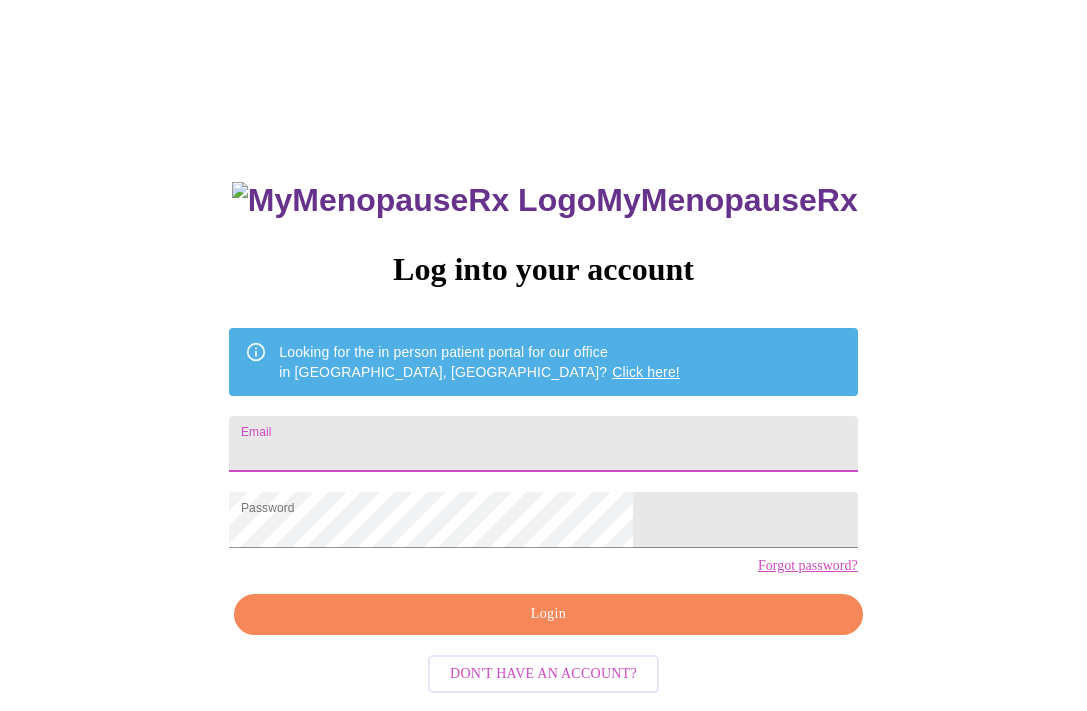 click on "Email" at bounding box center [543, 444] 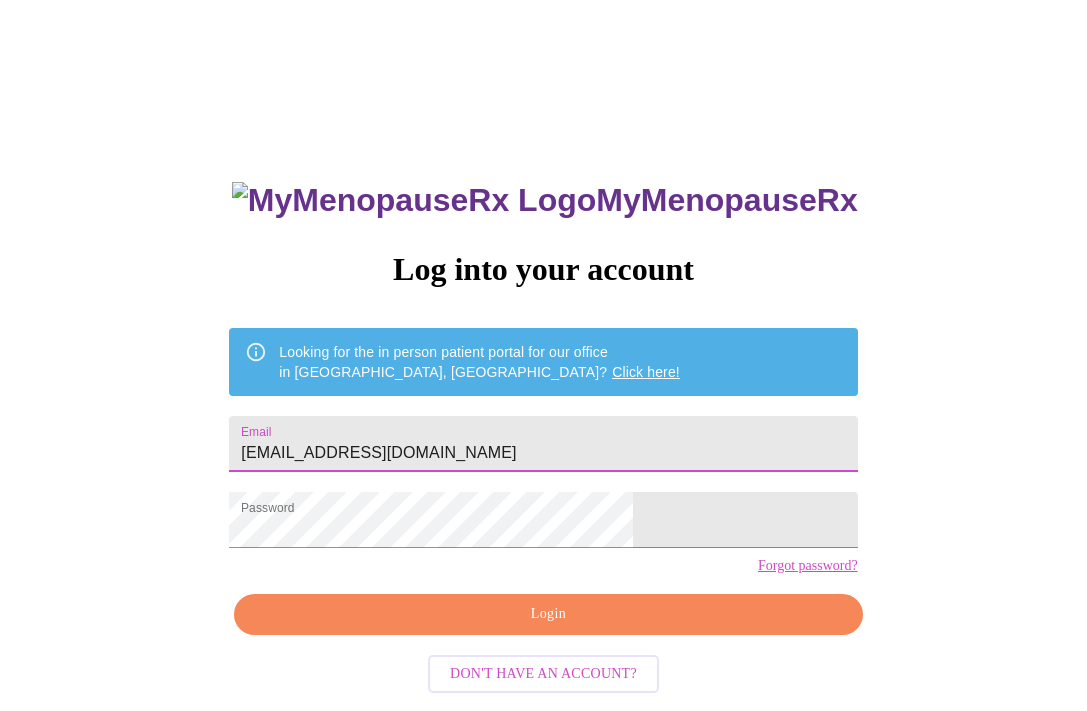 type on "no1tumbleweed@yahoo.com" 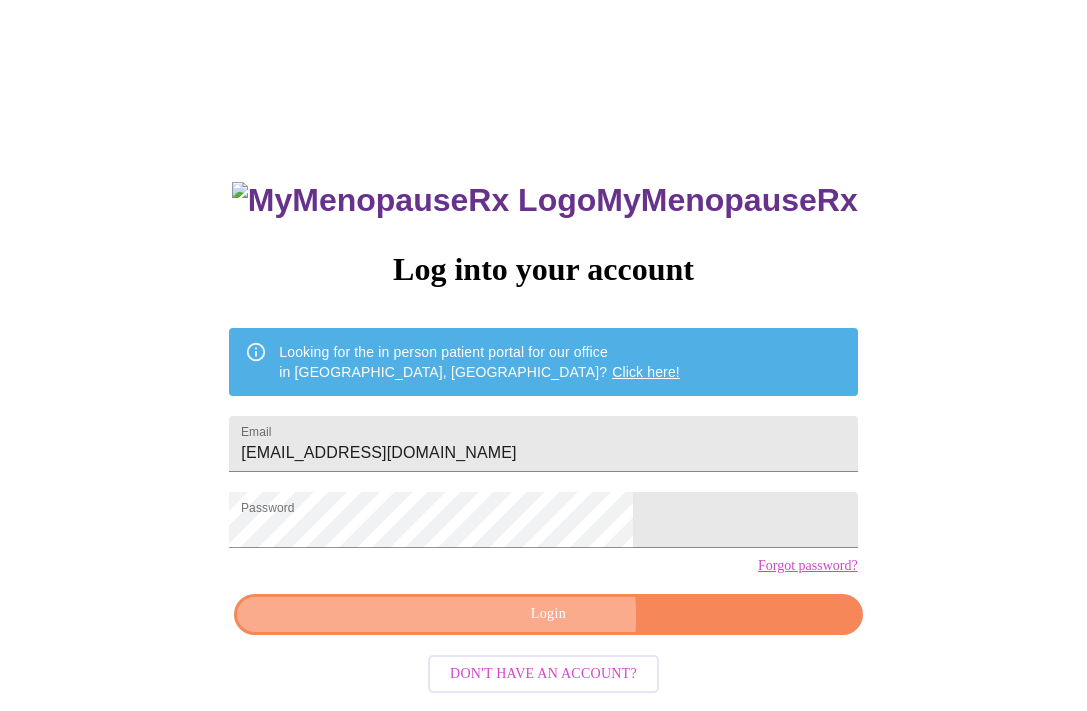 click on "Login" at bounding box center (548, 614) 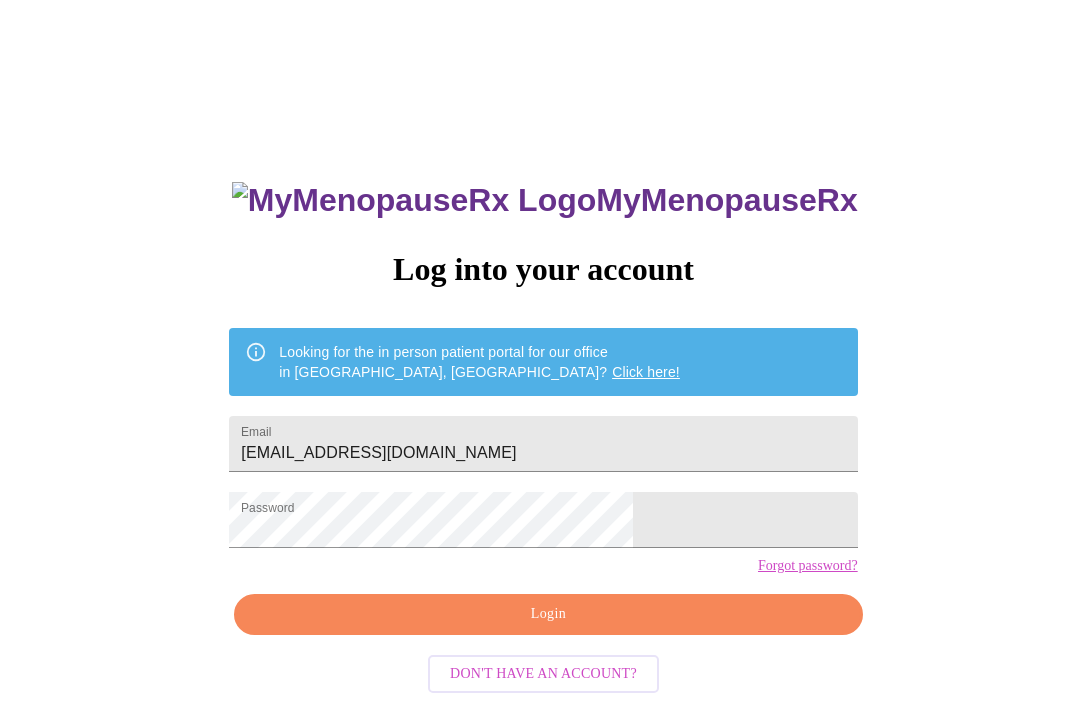 click on "Login" at bounding box center (548, 614) 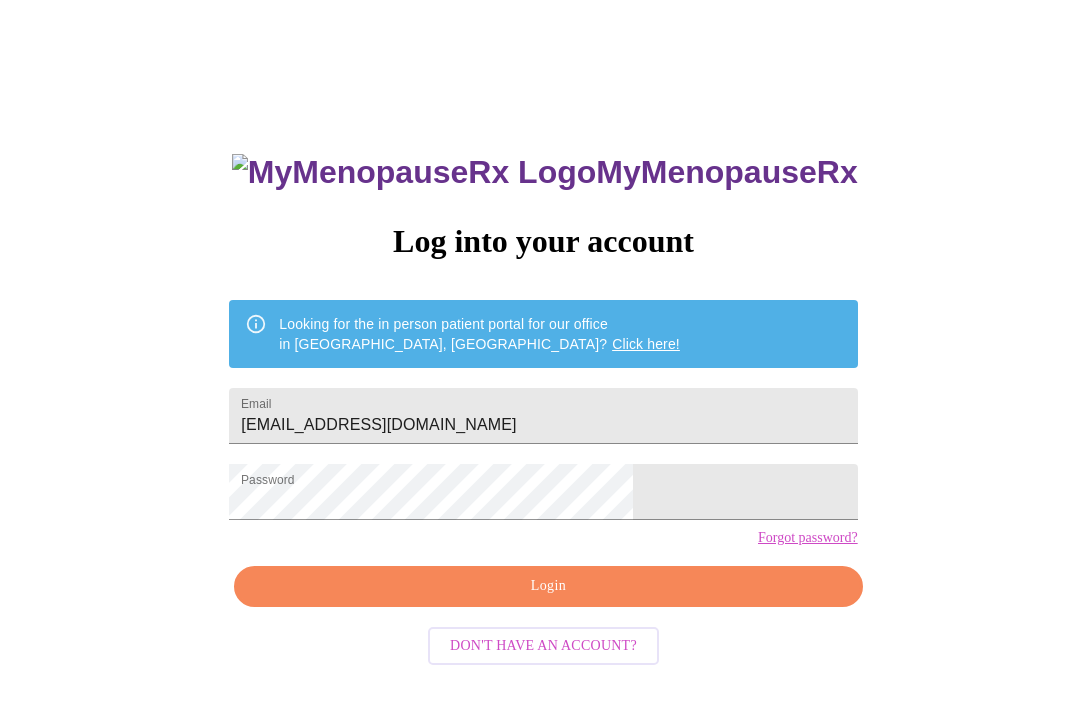 click on "Click here!" at bounding box center [646, 344] 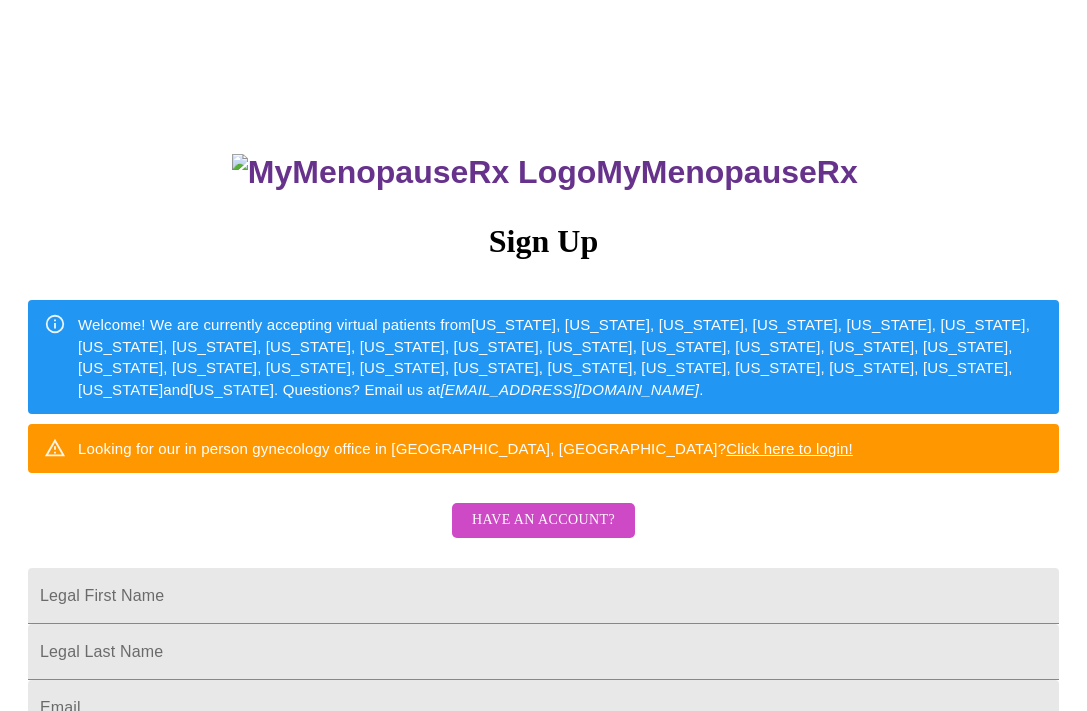 scroll, scrollTop: 0, scrollLeft: 0, axis: both 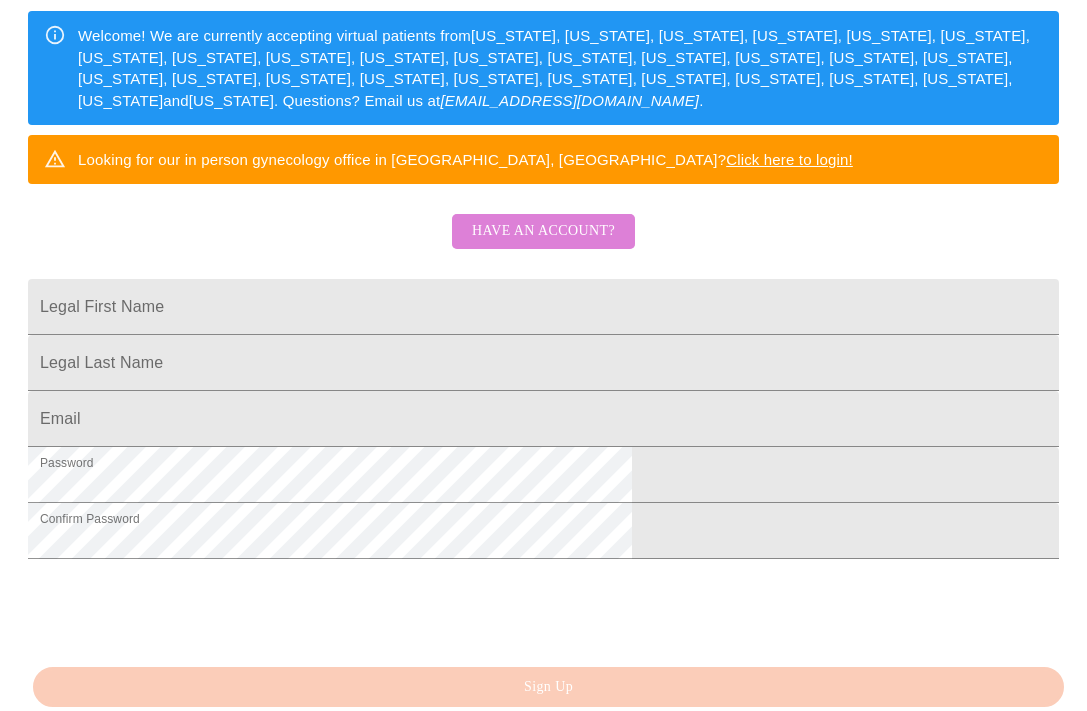 click on "Have an account?" at bounding box center (543, 231) 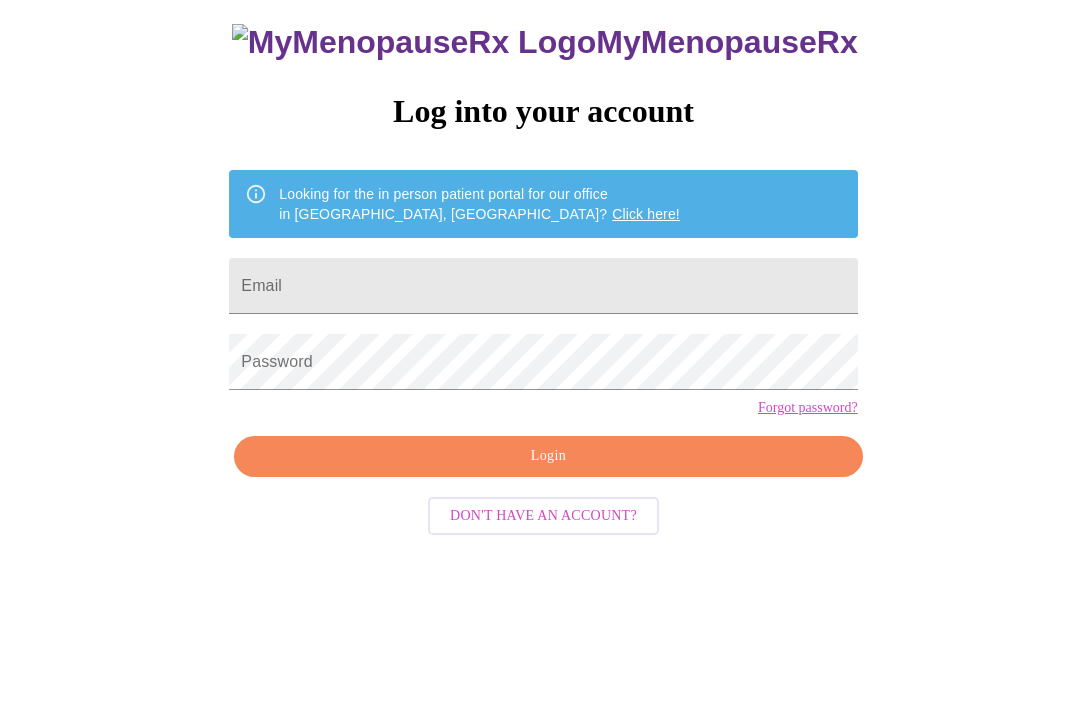 scroll, scrollTop: 28, scrollLeft: 0, axis: vertical 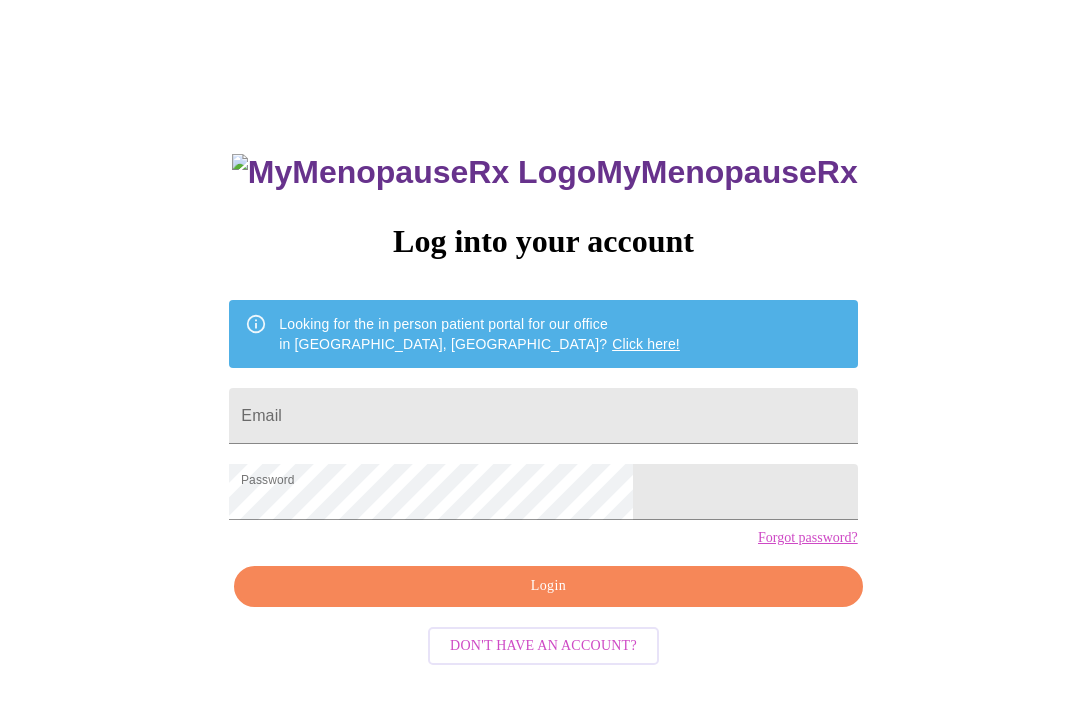 click on "Login" at bounding box center [548, 586] 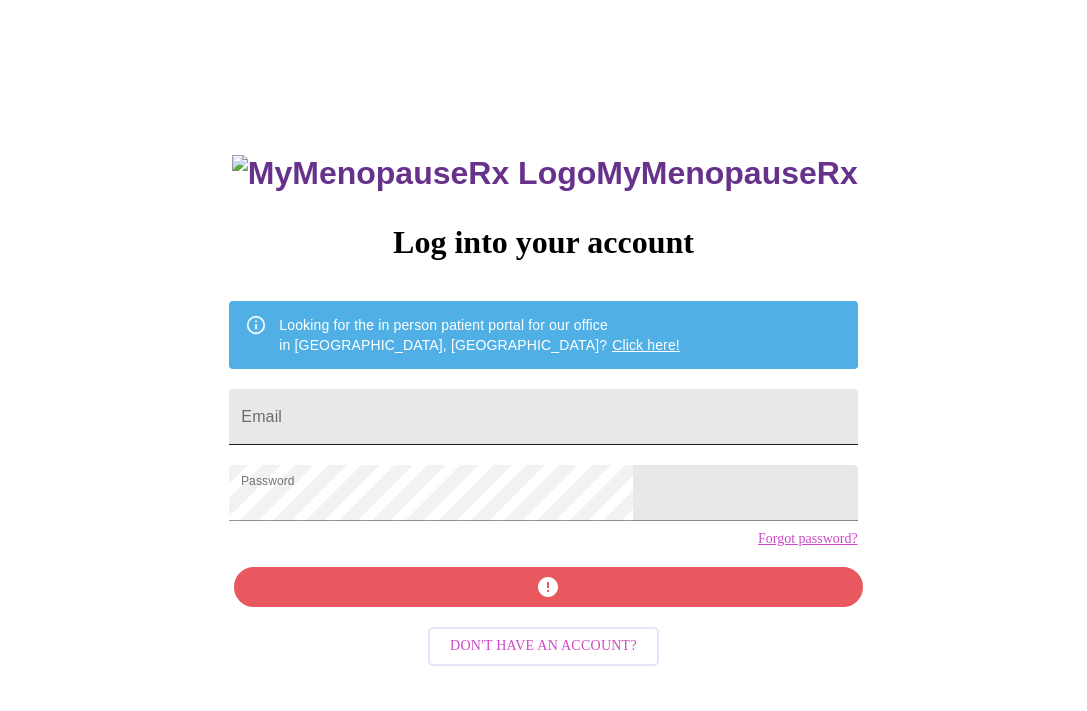 scroll, scrollTop: 28, scrollLeft: 0, axis: vertical 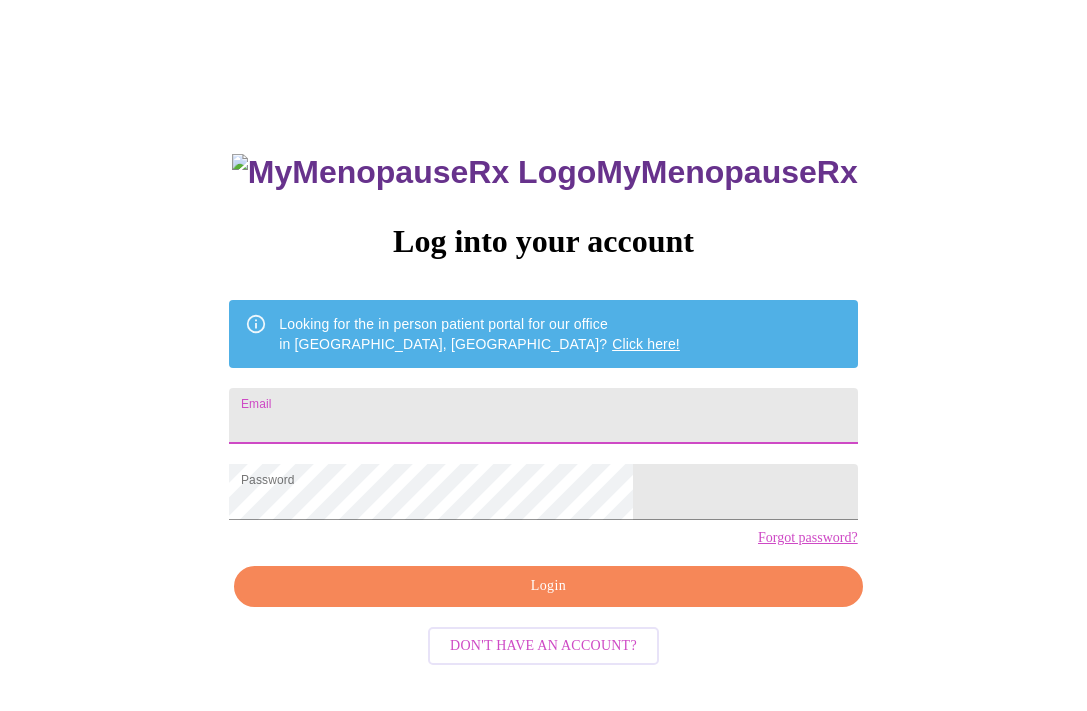 click on "Email" at bounding box center (543, 416) 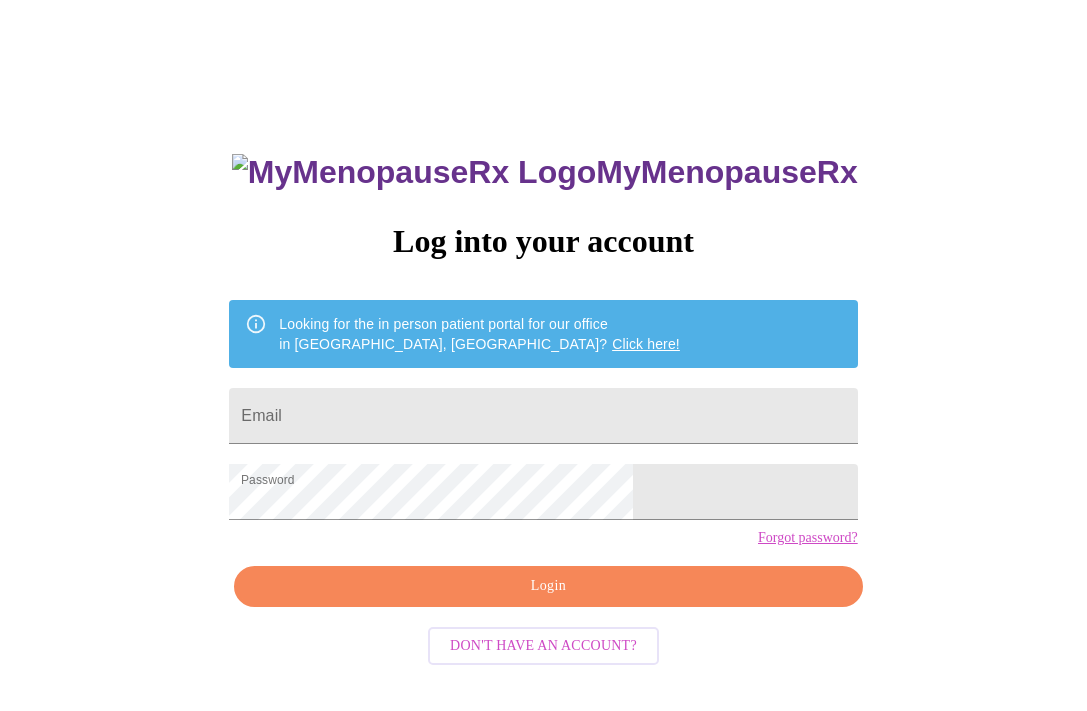 click on "Click here!" at bounding box center [646, 344] 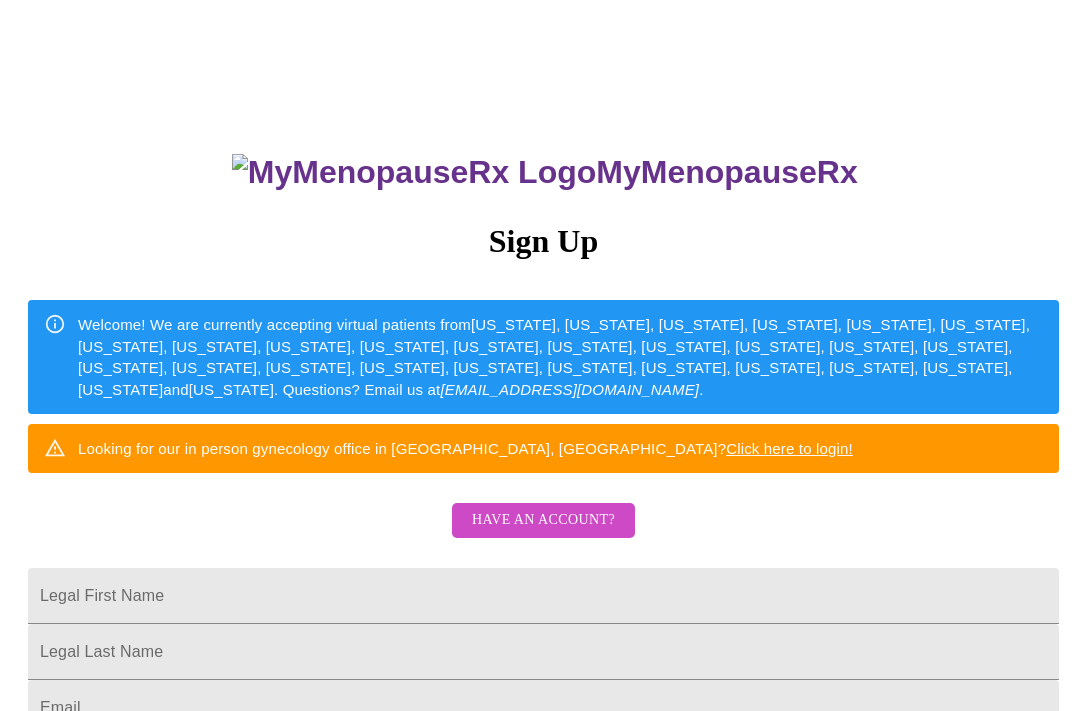 scroll, scrollTop: 317, scrollLeft: 0, axis: vertical 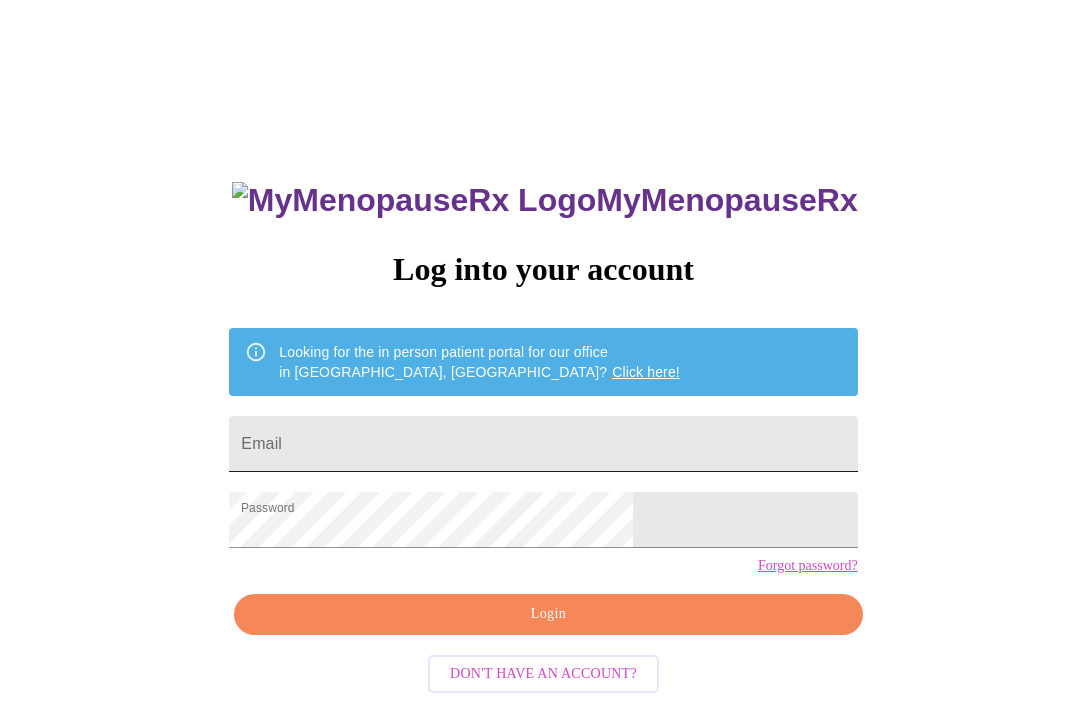 click on "Email" at bounding box center (543, 444) 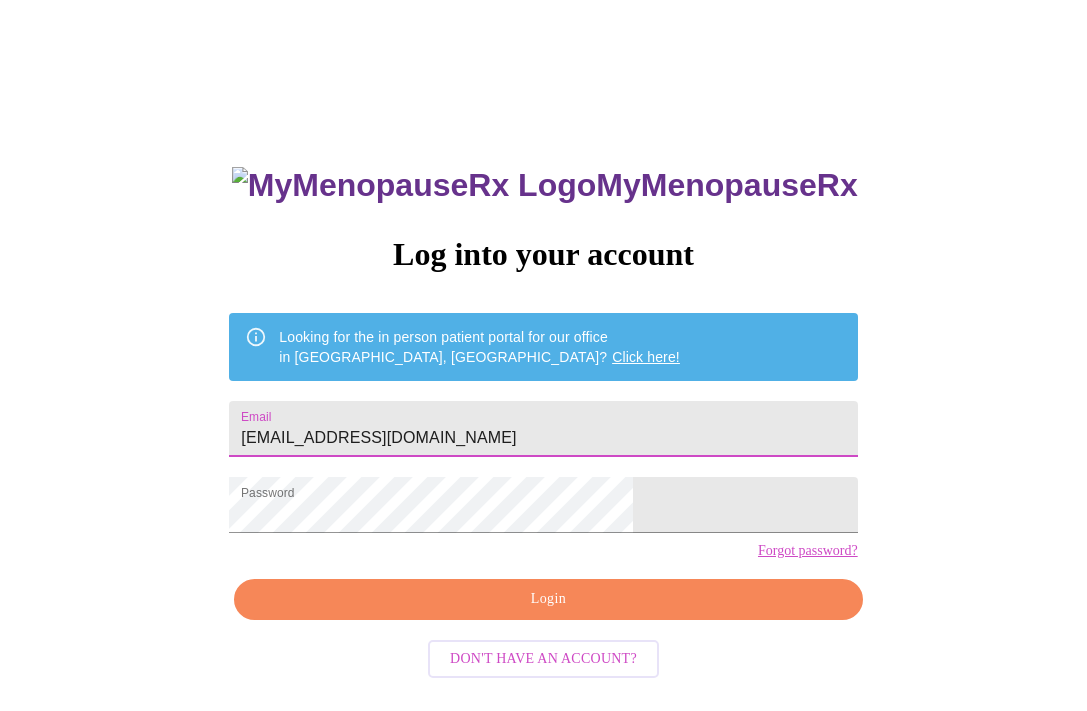 scroll, scrollTop: 28, scrollLeft: 0, axis: vertical 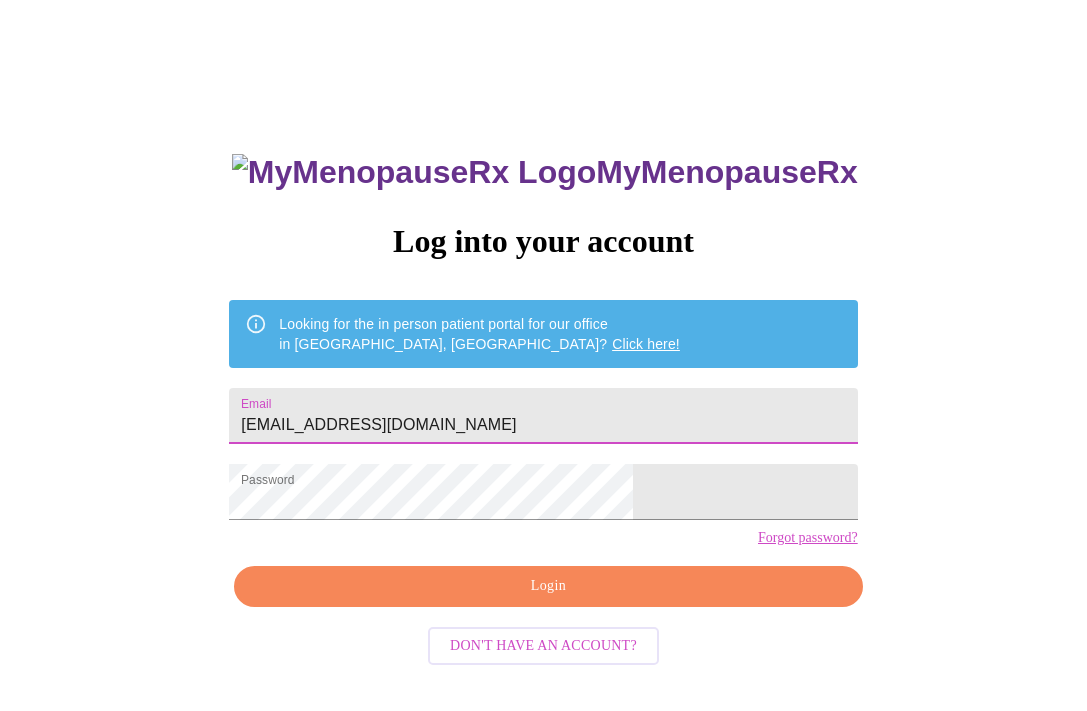 type on "[EMAIL_ADDRESS][DOMAIN_NAME]" 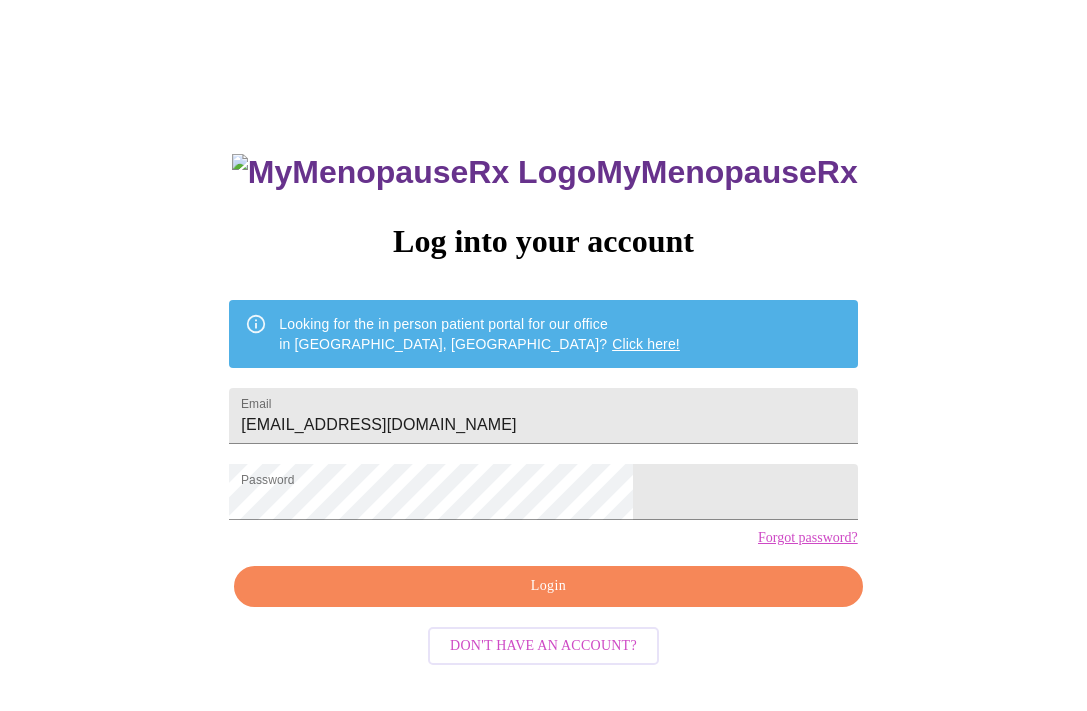 click on "MyMenopauseRx Log into your account Looking for the in person patient portal for our office   in [GEOGRAPHIC_DATA], [GEOGRAPHIC_DATA]? Click here! Email [EMAIL_ADDRESS][DOMAIN_NAME] Password Forgot password? Login Don't have an account?" at bounding box center [543, 406] 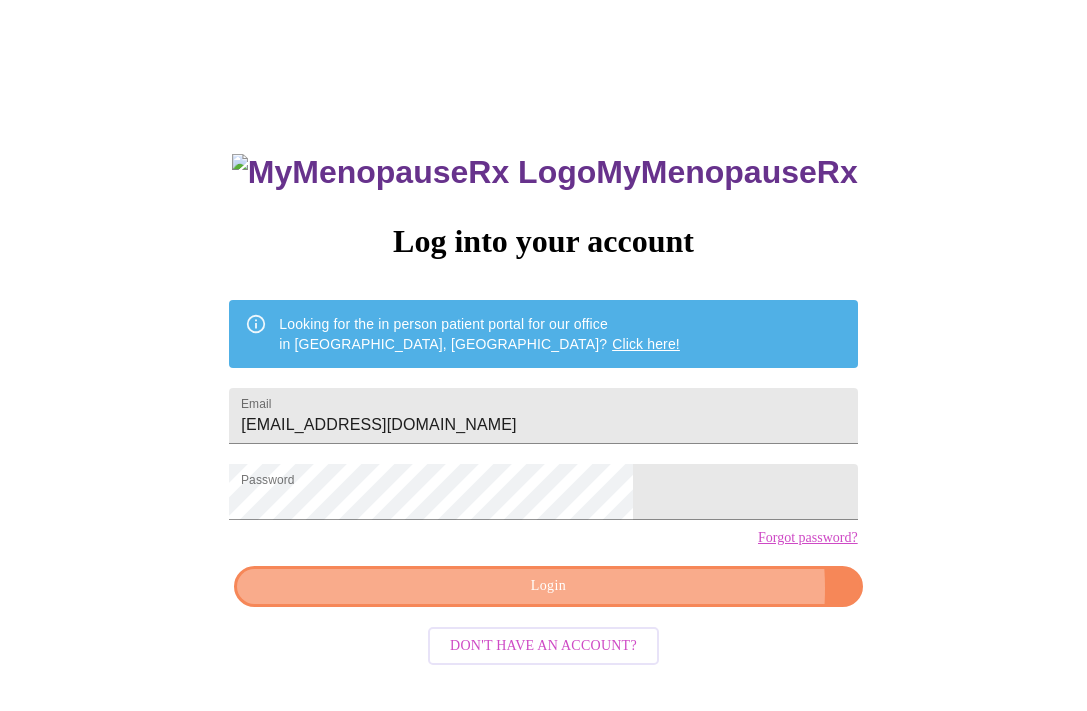 click on "Login" at bounding box center [548, 586] 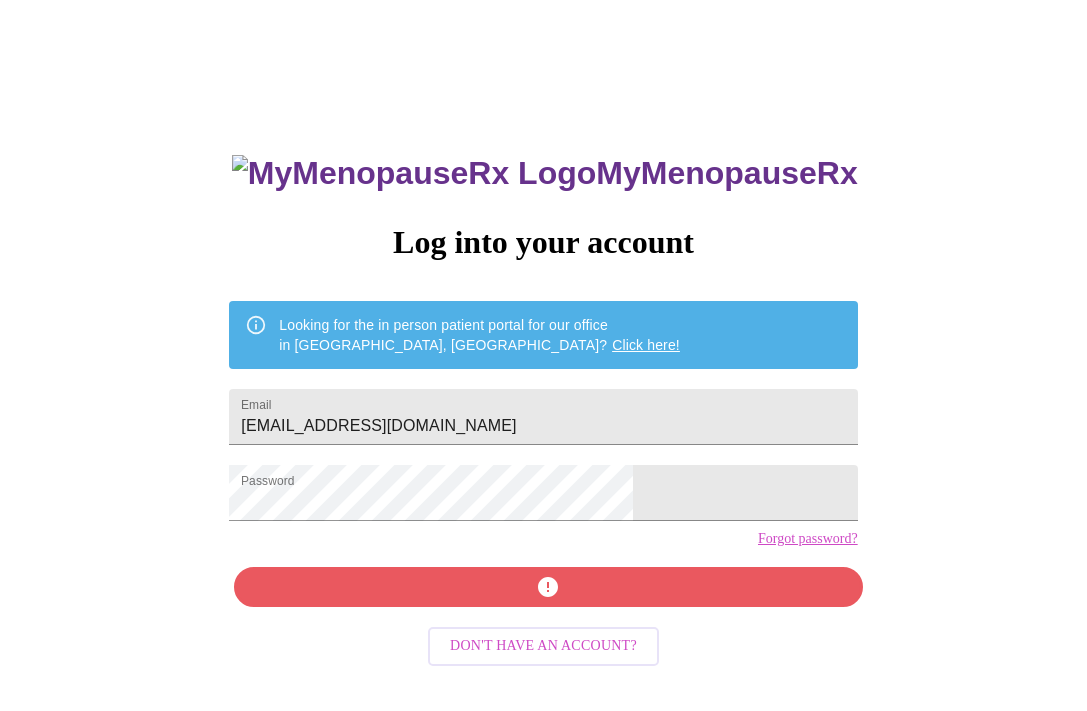 scroll, scrollTop: 28, scrollLeft: 0, axis: vertical 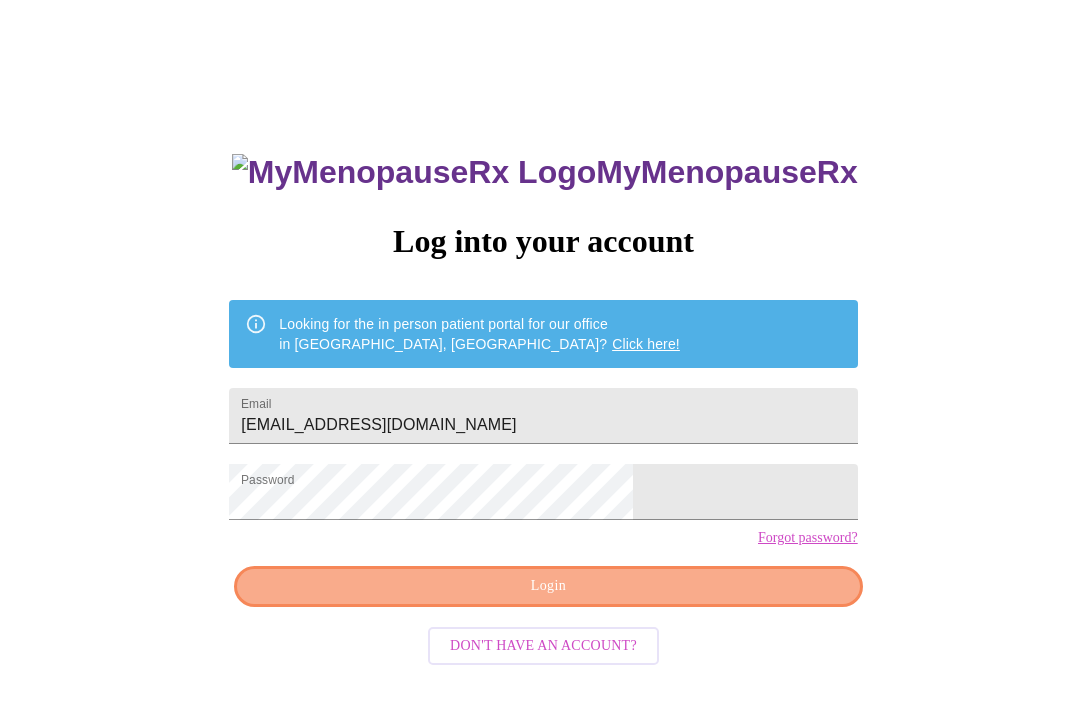 click on "Login" at bounding box center [548, 586] 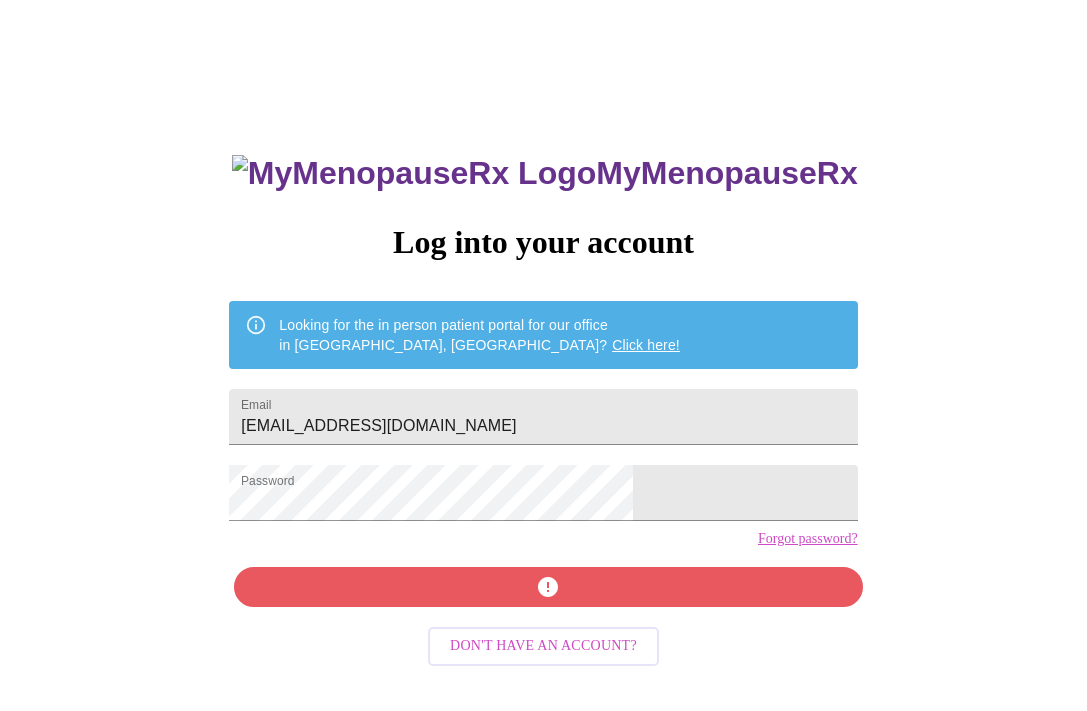 scroll, scrollTop: 28, scrollLeft: 0, axis: vertical 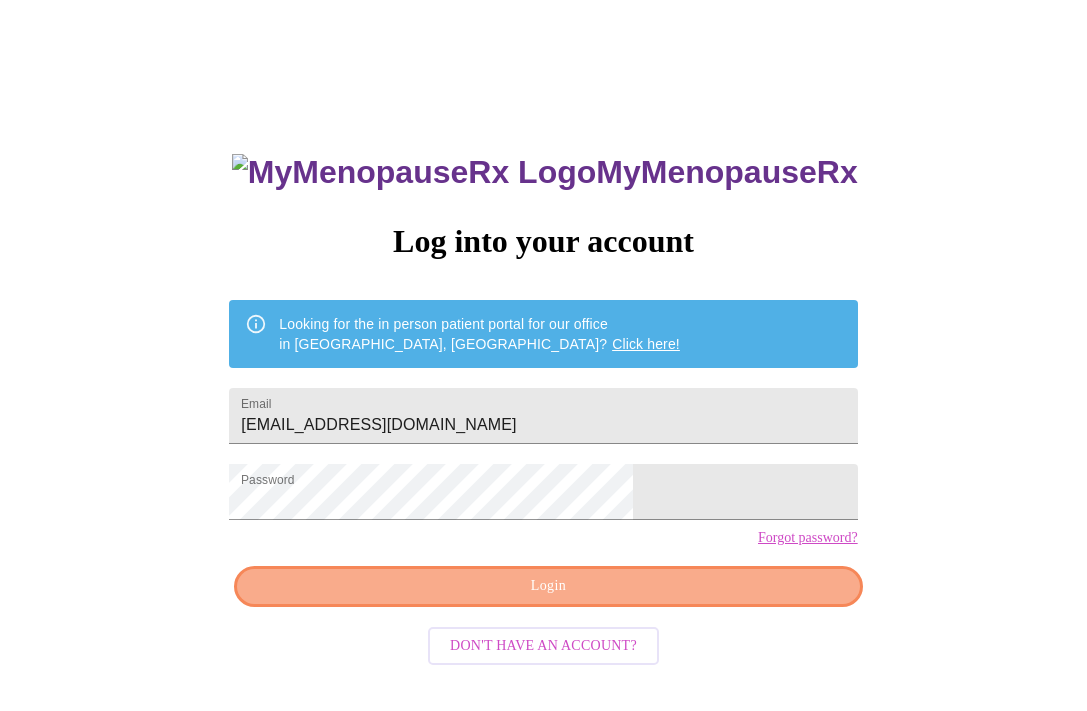 click on "Login" at bounding box center [548, 586] 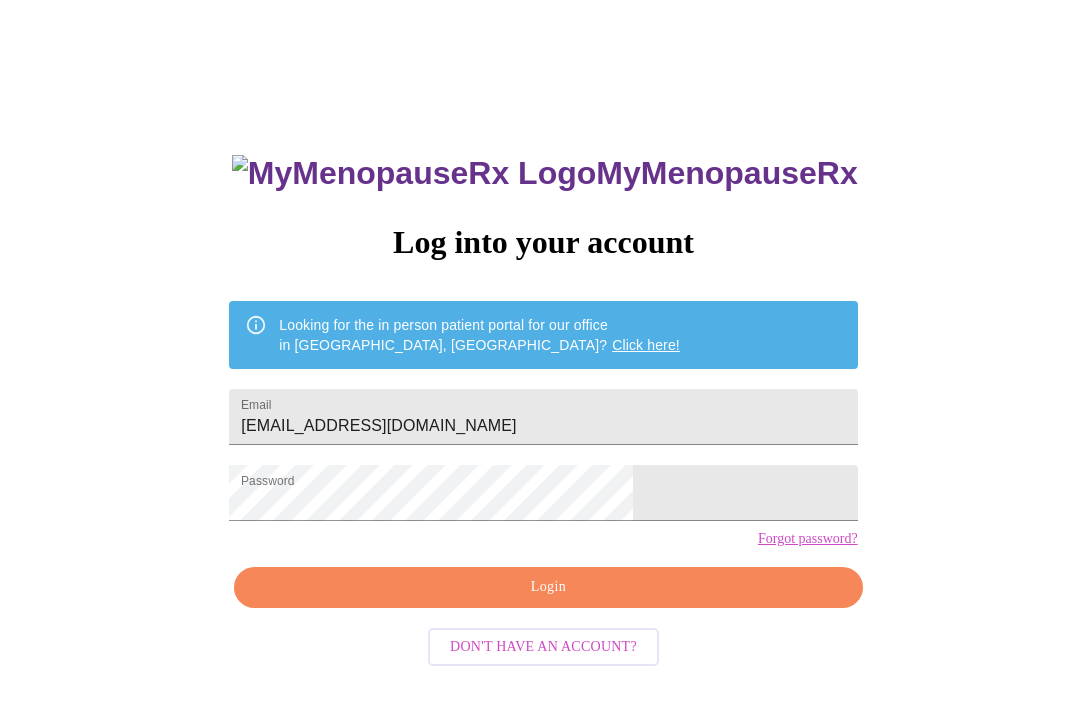 scroll, scrollTop: 28, scrollLeft: 0, axis: vertical 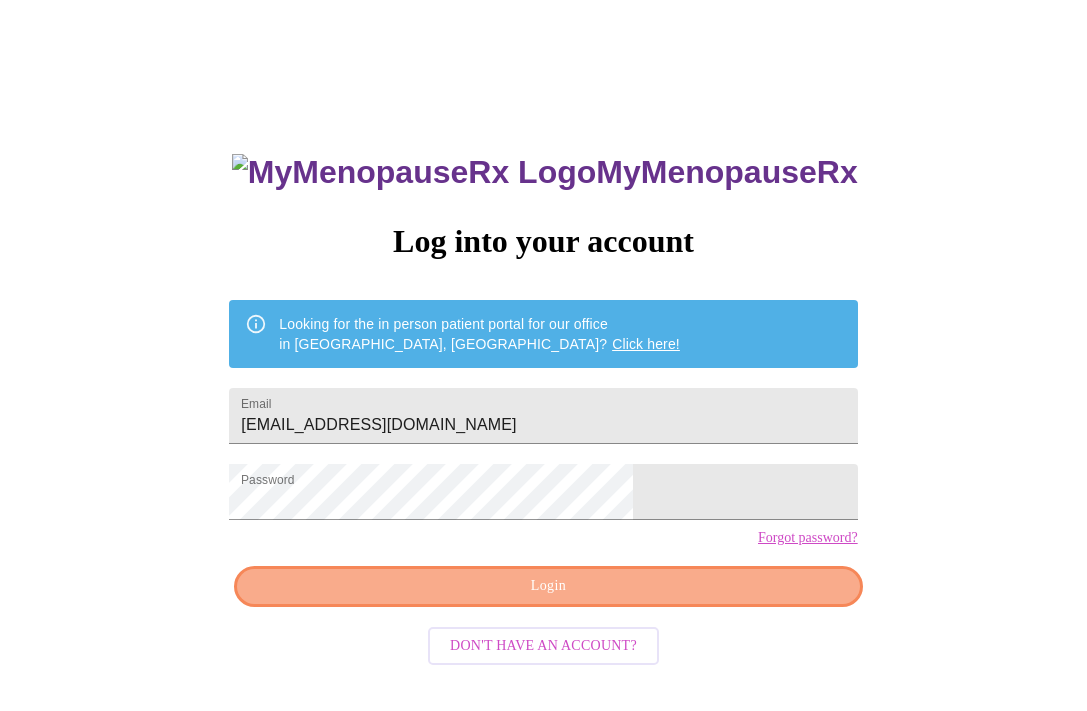 click on "Login" at bounding box center (548, 586) 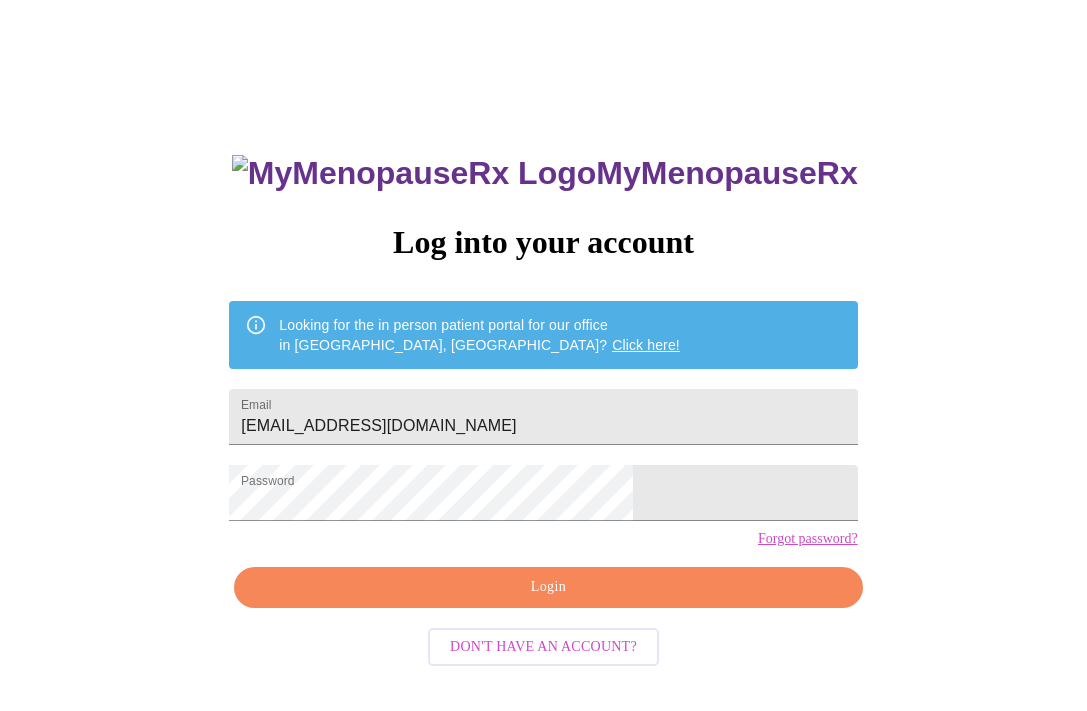 scroll, scrollTop: 28, scrollLeft: 0, axis: vertical 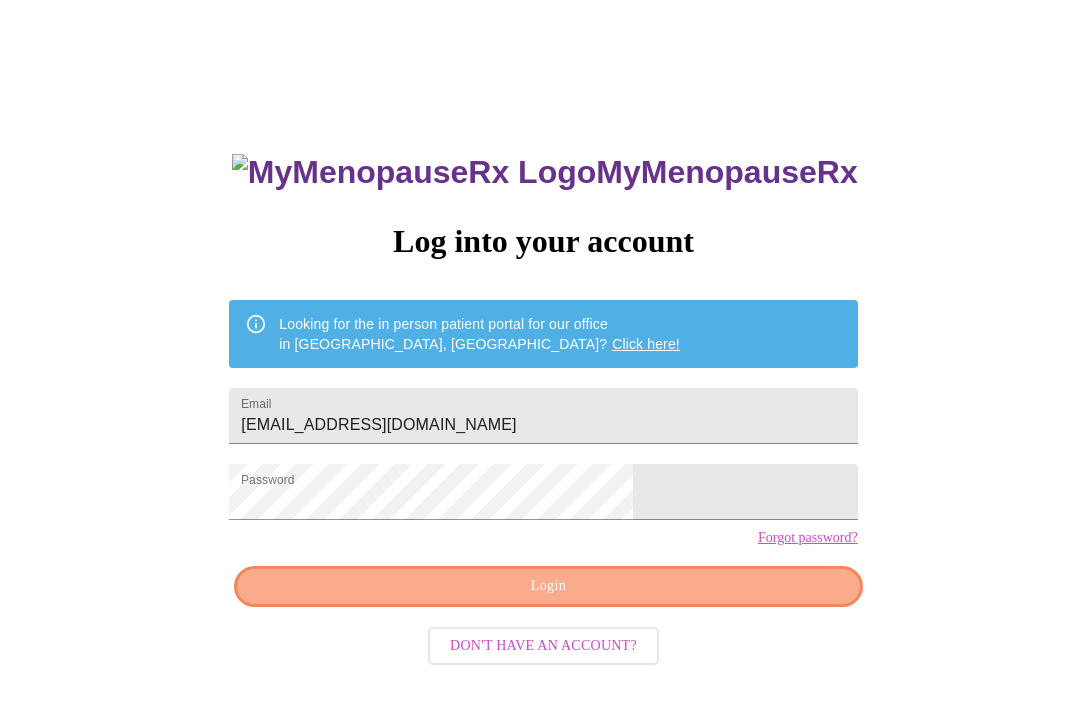 click on "Login" at bounding box center (548, 586) 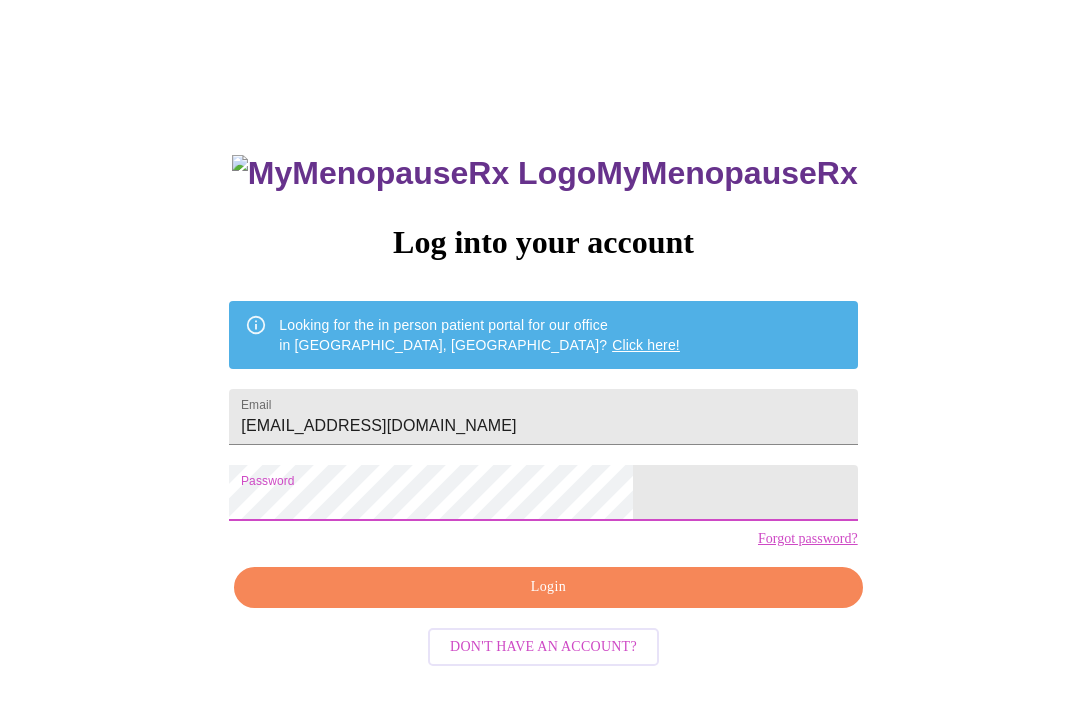 click on "Login" at bounding box center (548, 587) 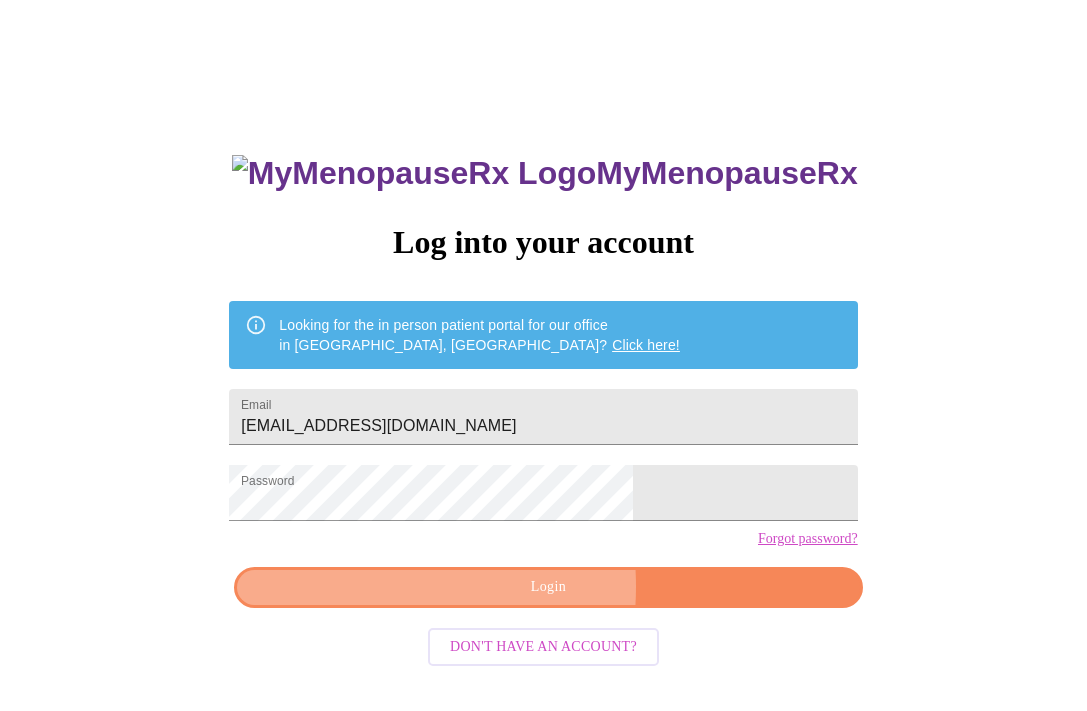 click on "Login" at bounding box center (548, 587) 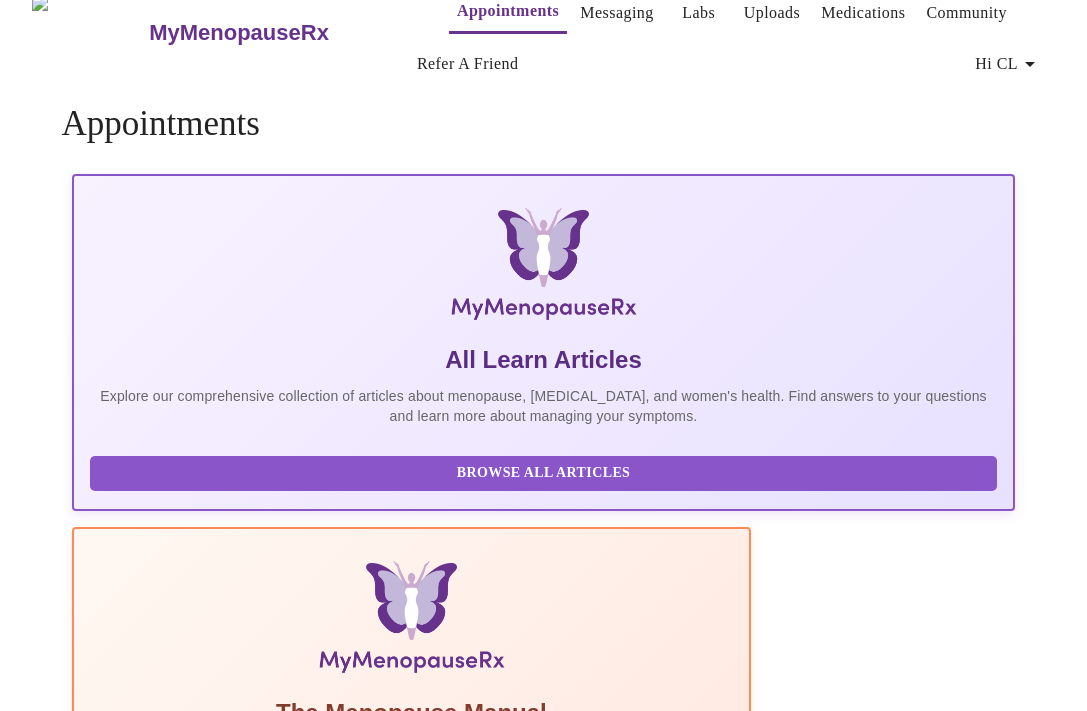 scroll, scrollTop: 0, scrollLeft: 0, axis: both 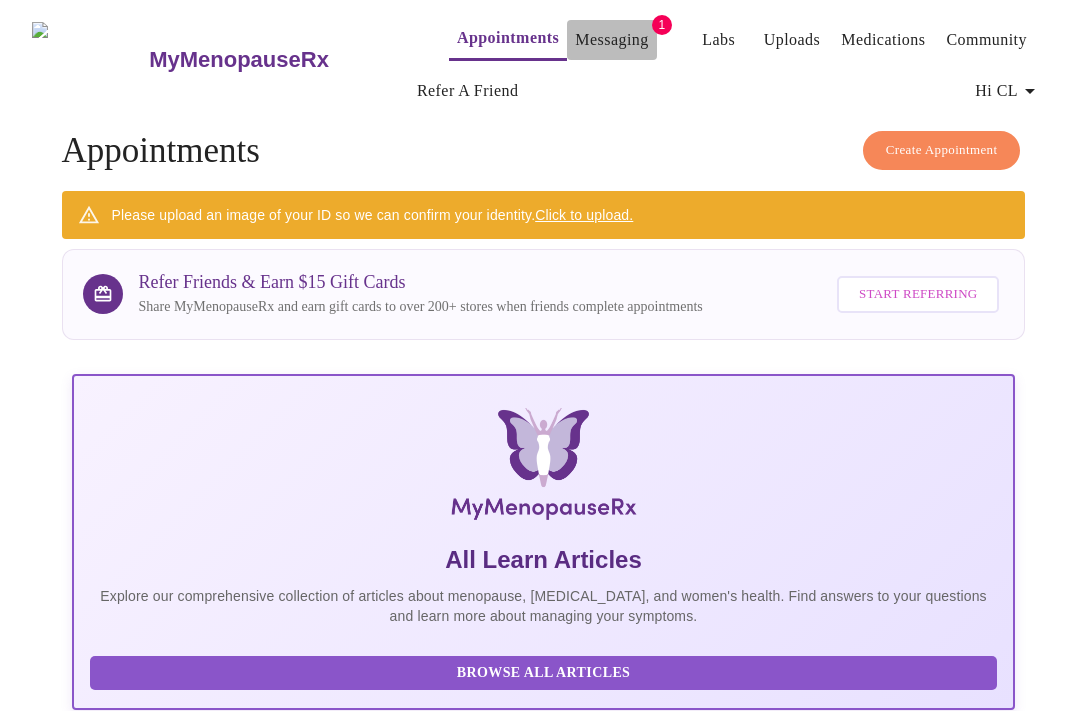 click on "Messaging" at bounding box center [611, 40] 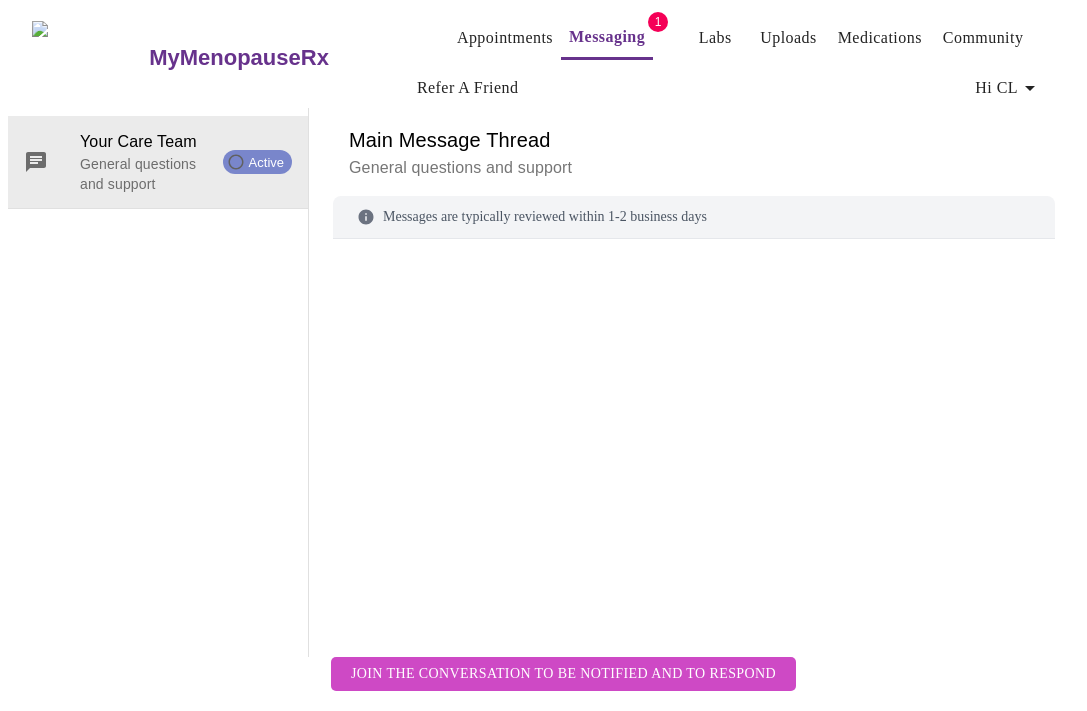 scroll, scrollTop: 100, scrollLeft: 0, axis: vertical 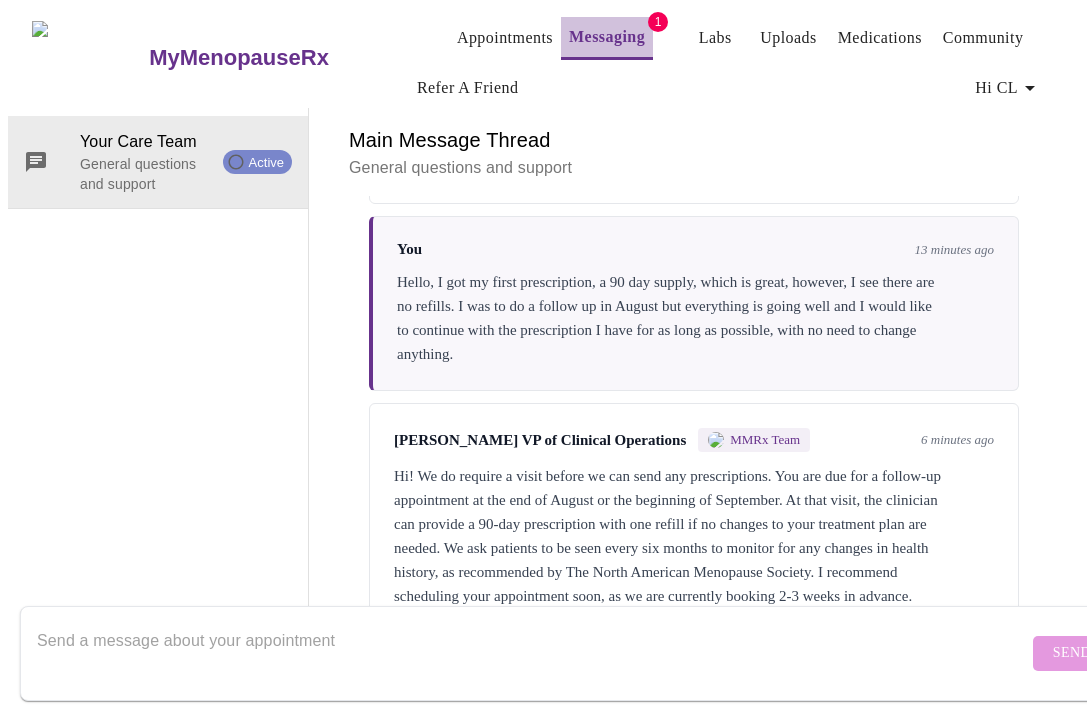 click on "Messaging" at bounding box center (607, 37) 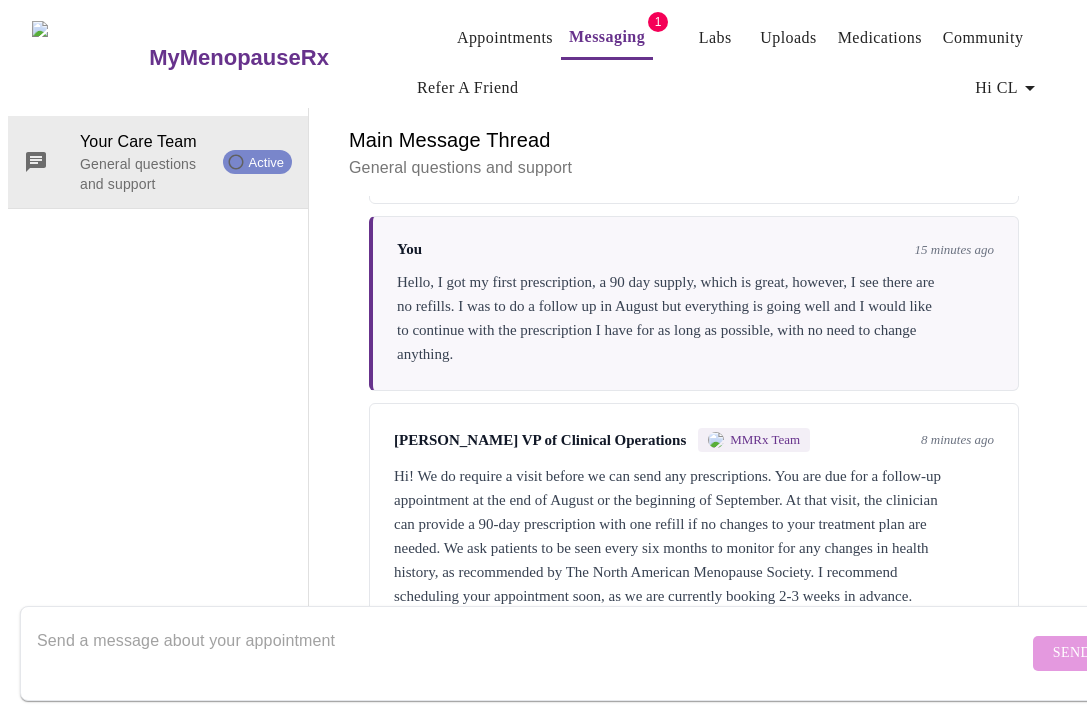 click on "Appointments" at bounding box center (505, 38) 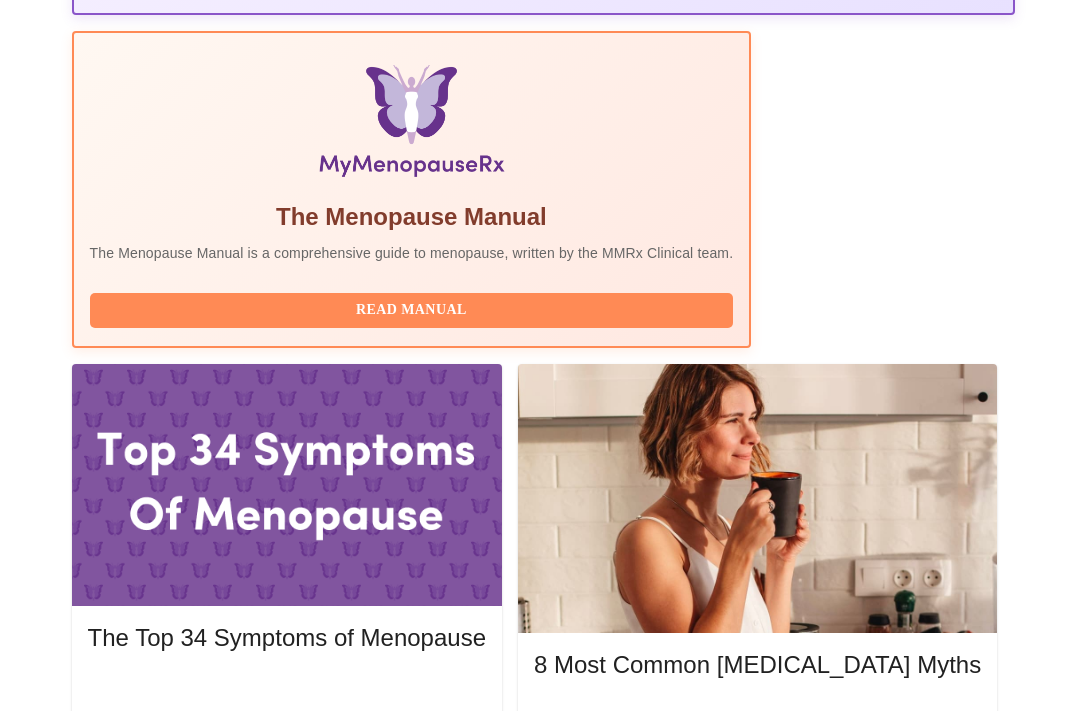scroll, scrollTop: 696, scrollLeft: 0, axis: vertical 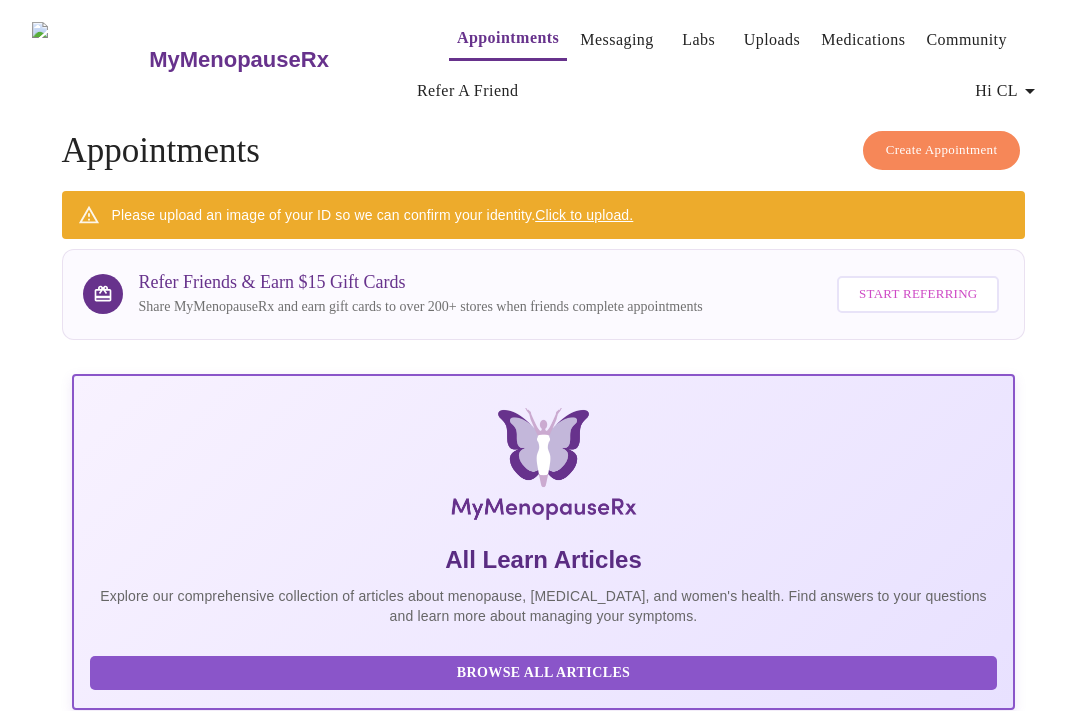 click on "Create Appointment" at bounding box center [942, 150] 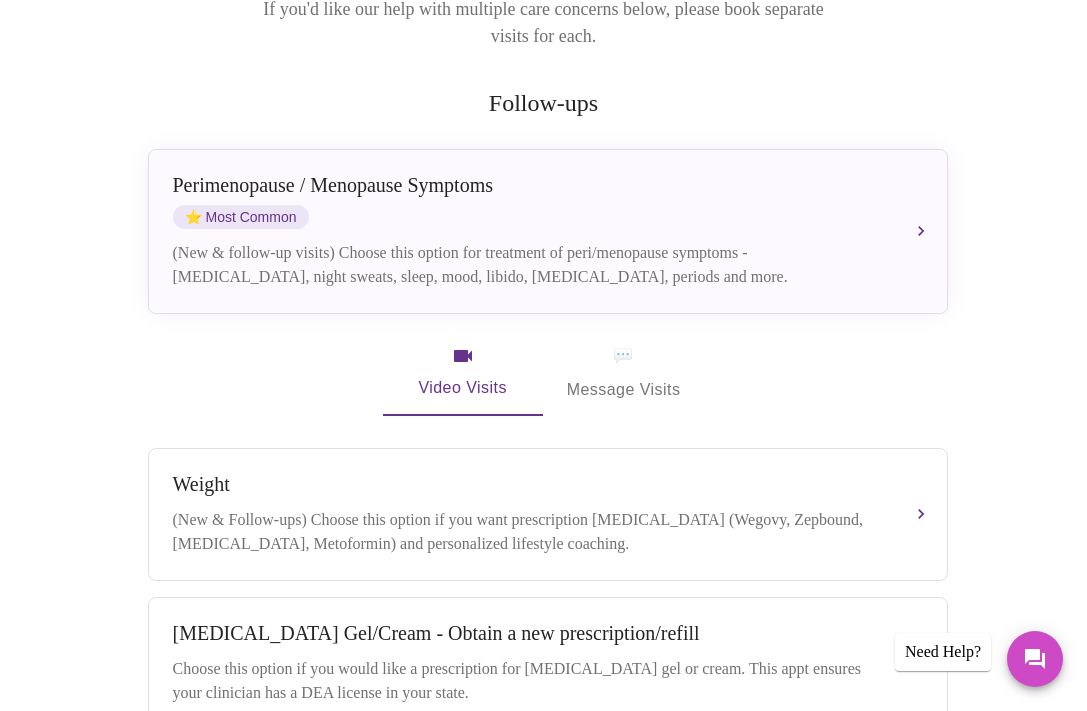 scroll, scrollTop: 351, scrollLeft: 0, axis: vertical 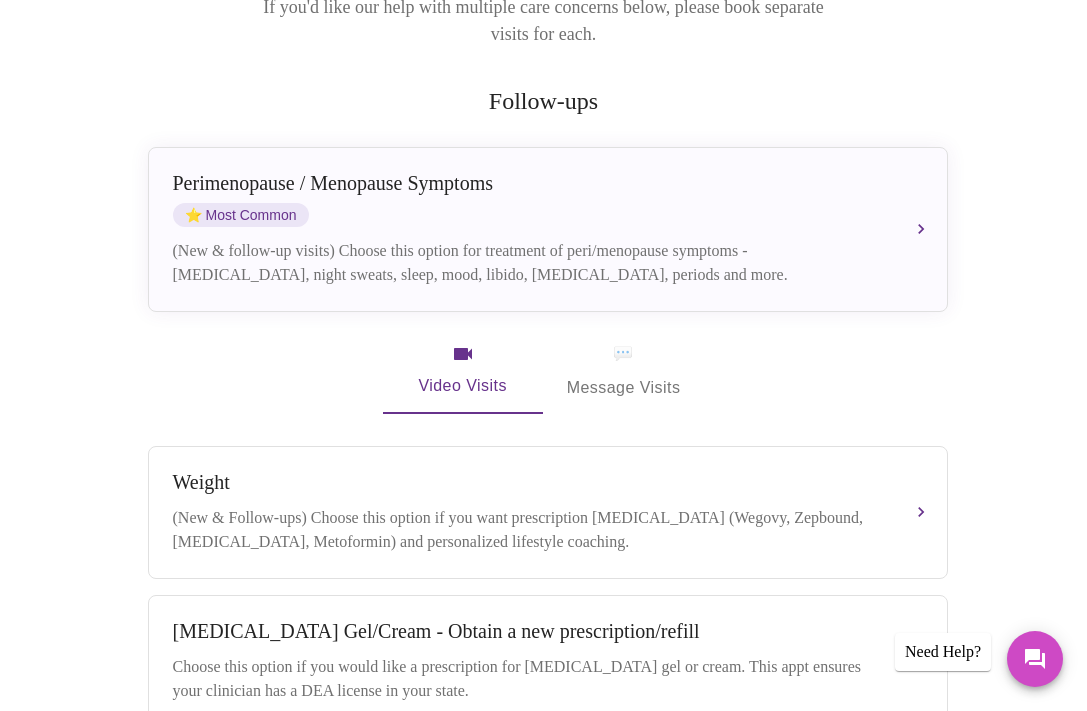 click on "💬" at bounding box center [623, 354] 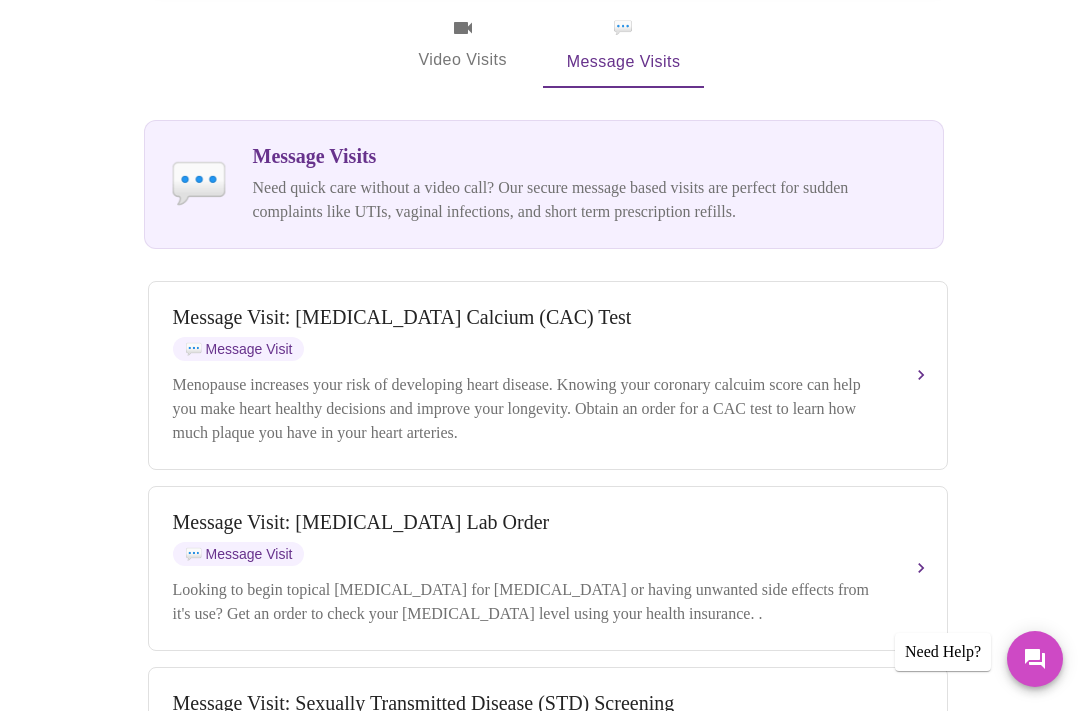 scroll, scrollTop: 687, scrollLeft: 0, axis: vertical 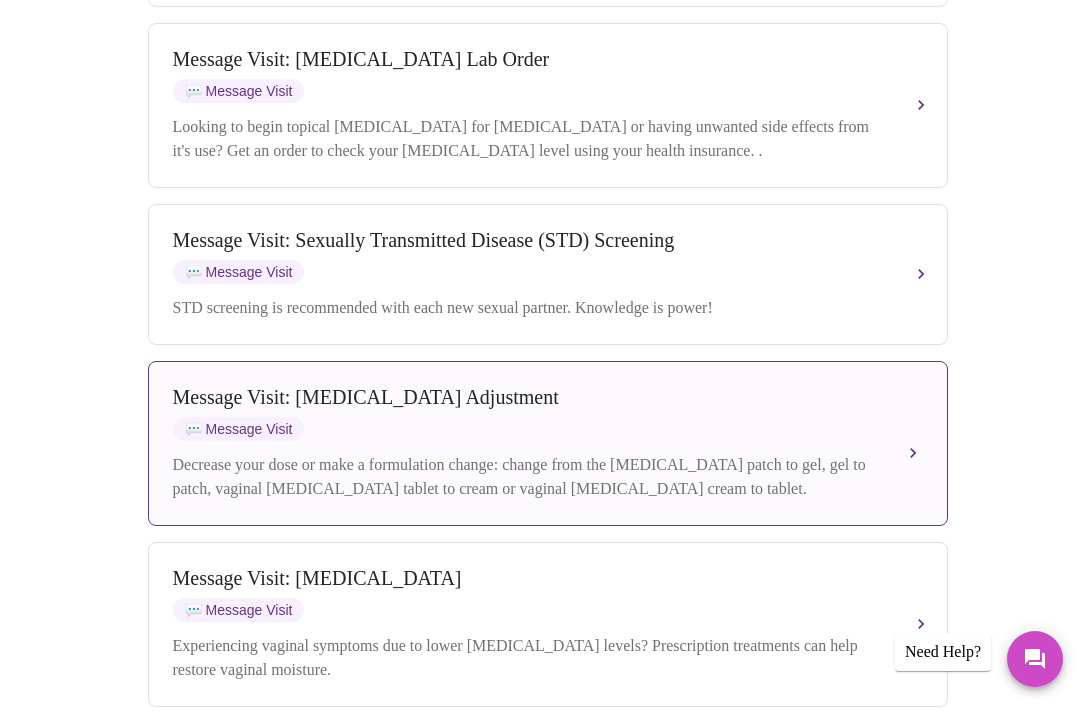 click on "Message Visit: [MEDICAL_DATA] Adjustment 💬  Message Visit Decrease your dose or make a formulation change: change from the [MEDICAL_DATA] patch to gel, gel to patch,  vaginal [MEDICAL_DATA] tablet to cream or vaginal [MEDICAL_DATA] cream to tablet." at bounding box center (548, 443) 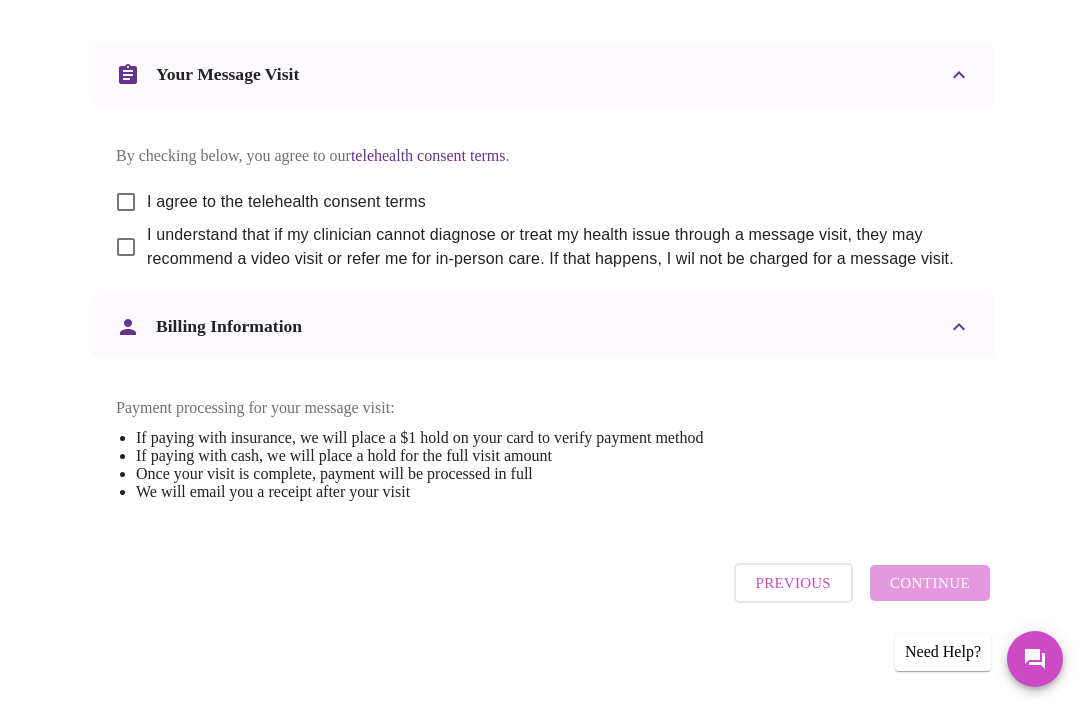 scroll, scrollTop: 1133, scrollLeft: 0, axis: vertical 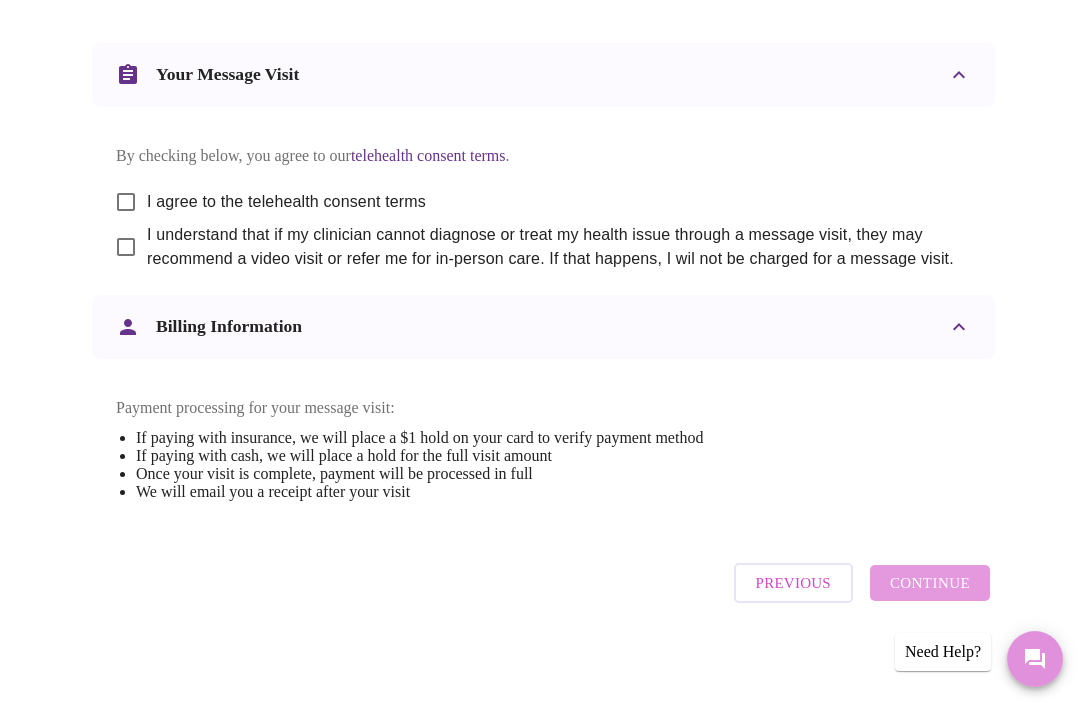 click 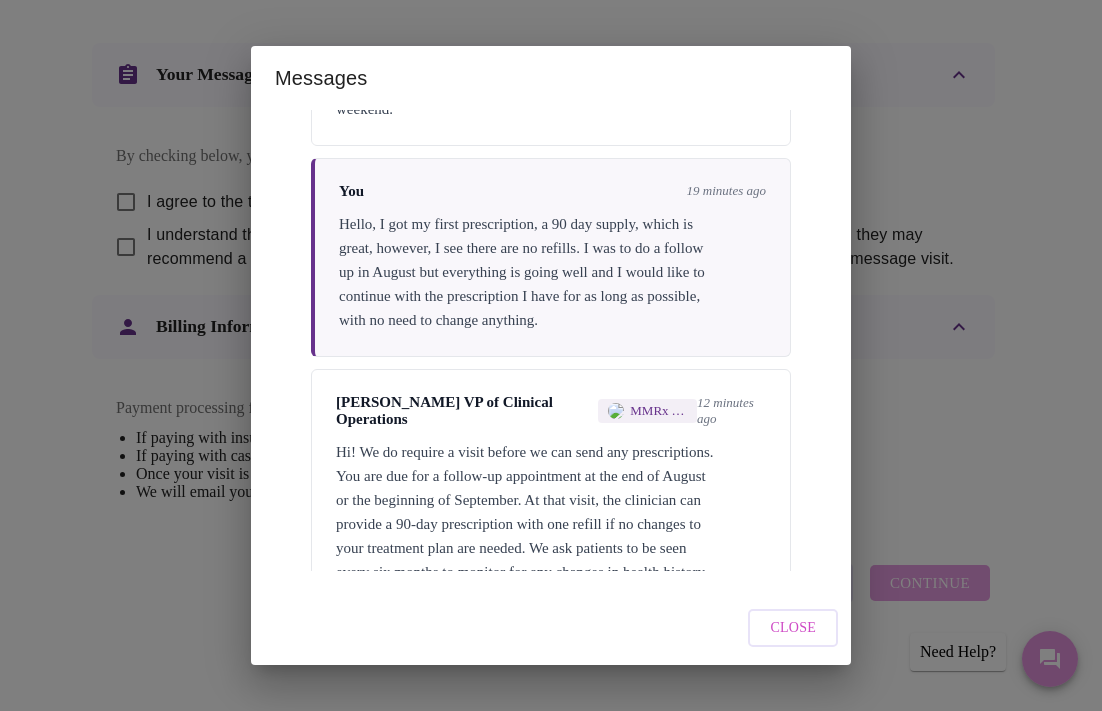scroll, scrollTop: 1205, scrollLeft: 0, axis: vertical 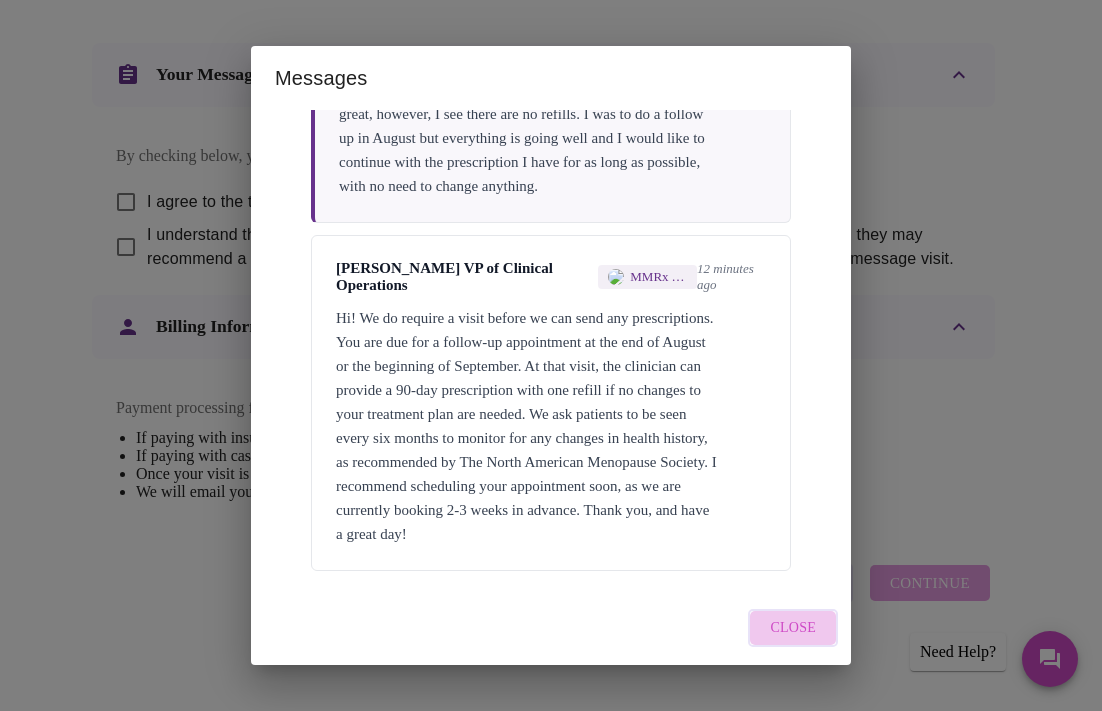 click on "Close" at bounding box center (793, 628) 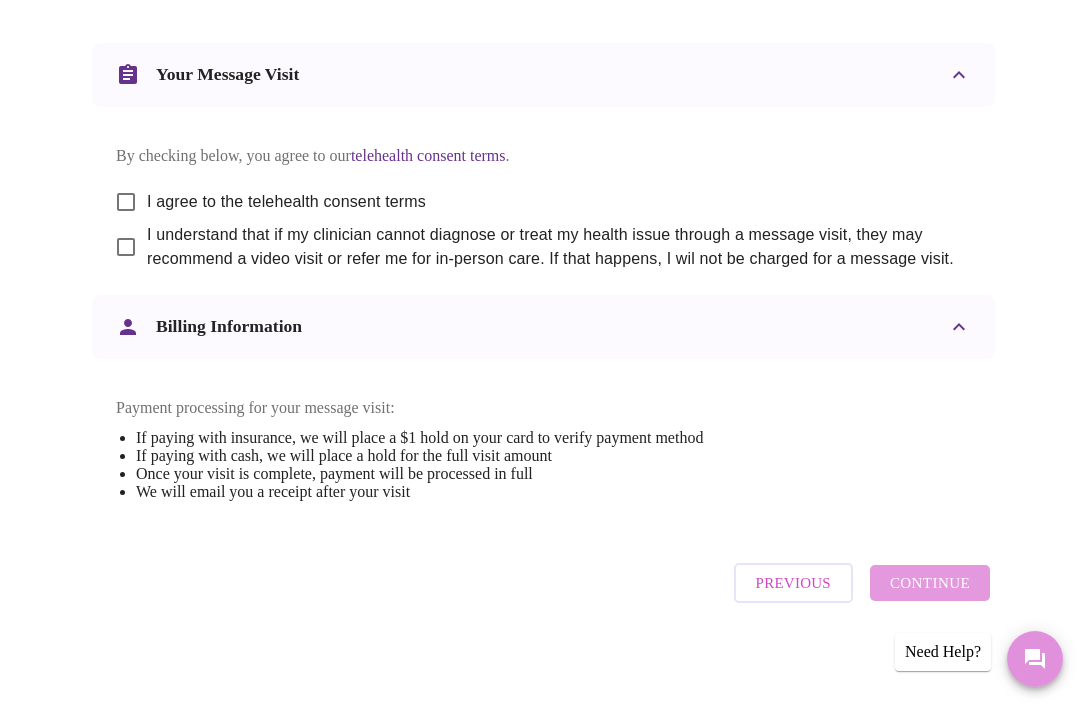 click 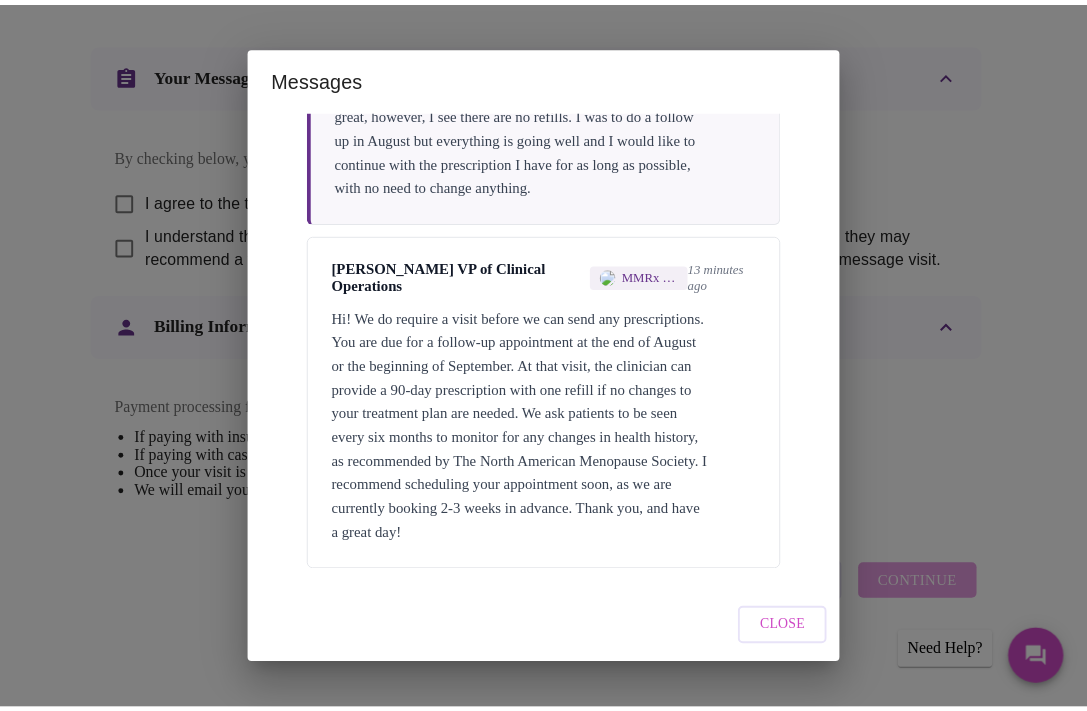 scroll, scrollTop: 1205, scrollLeft: 0, axis: vertical 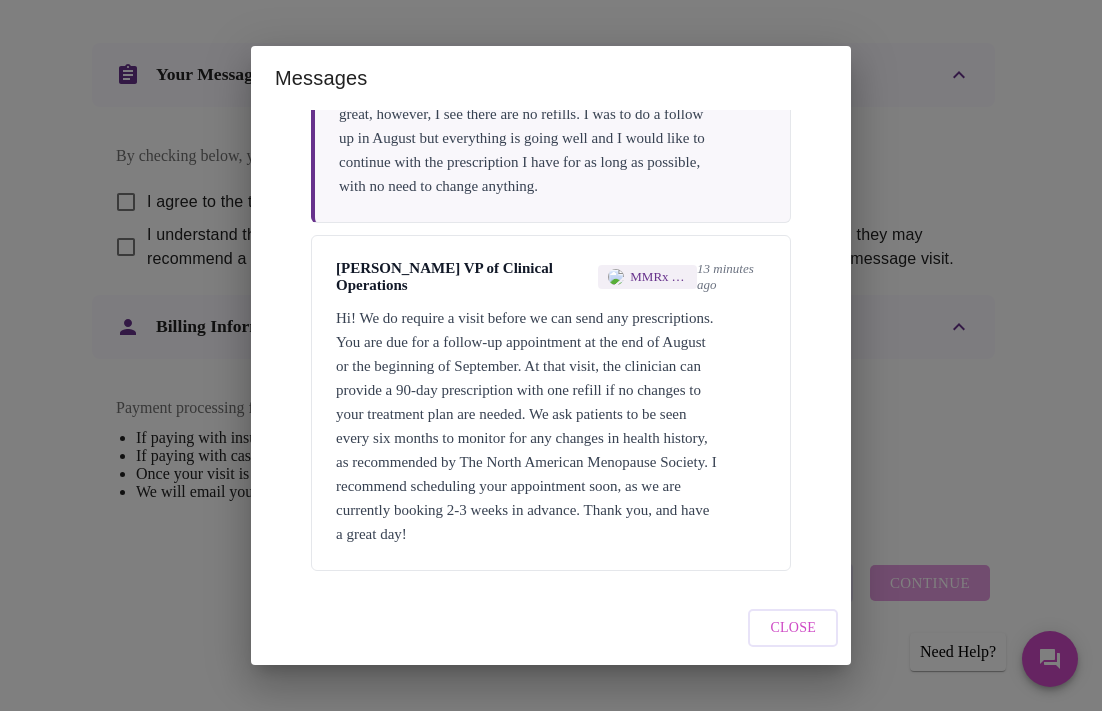 click on "Hi! We do require a visit before we can send any prescriptions. You are due for a follow-up appointment at the end of August or the beginning of September. At that visit, the clinician can provide a 90-day prescription with one refill if no changes to your treatment plan are needed.
We ask patients to be seen every six months to monitor for any changes in health history, as recommended by The North American Menopause Society. I recommend scheduling your appointment soon, as we are currently booking 2-3 weeks in advance.
Thank you, and have a great day!" at bounding box center (551, 426) 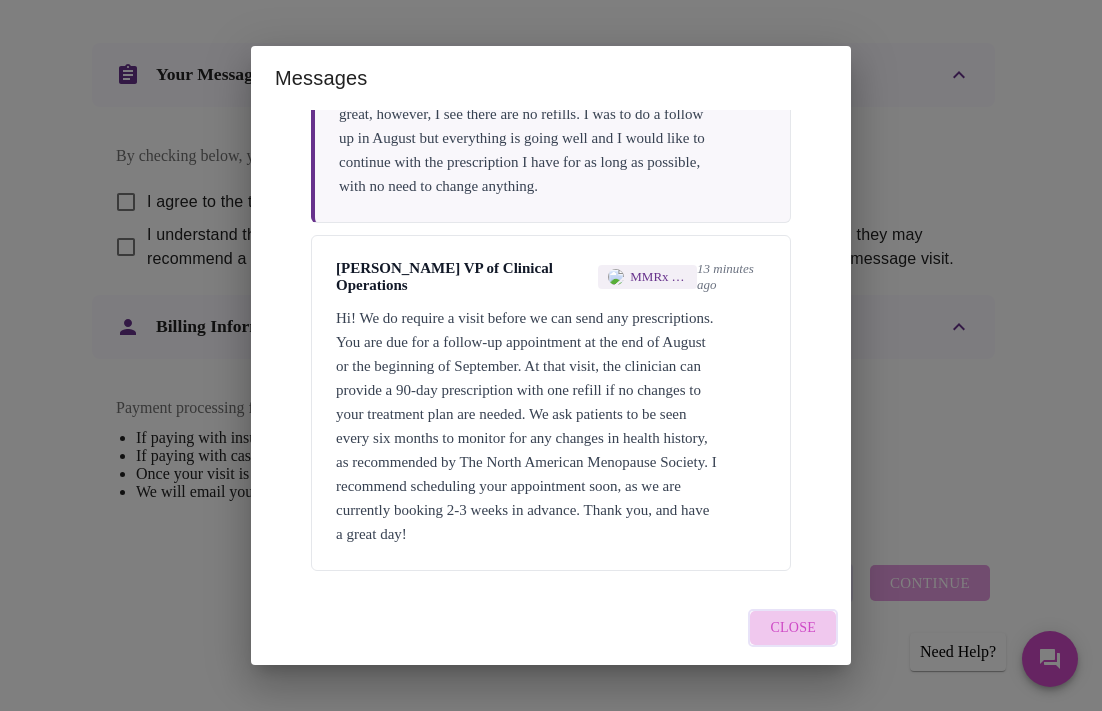 click on "Close" at bounding box center [793, 628] 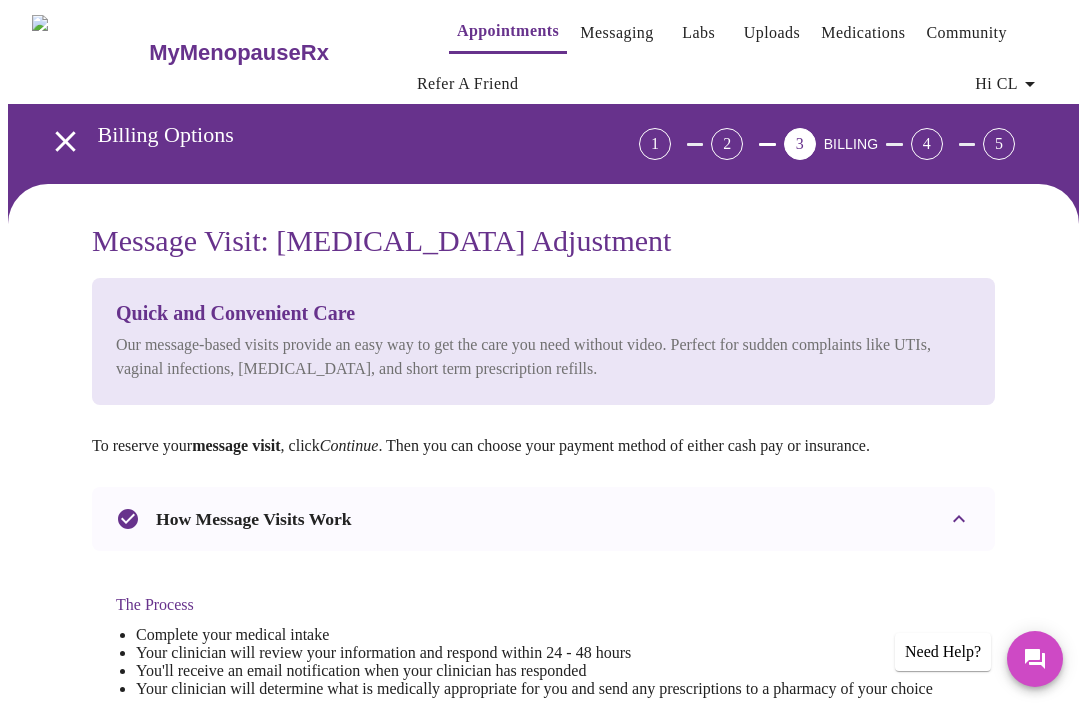 scroll, scrollTop: 0, scrollLeft: 0, axis: both 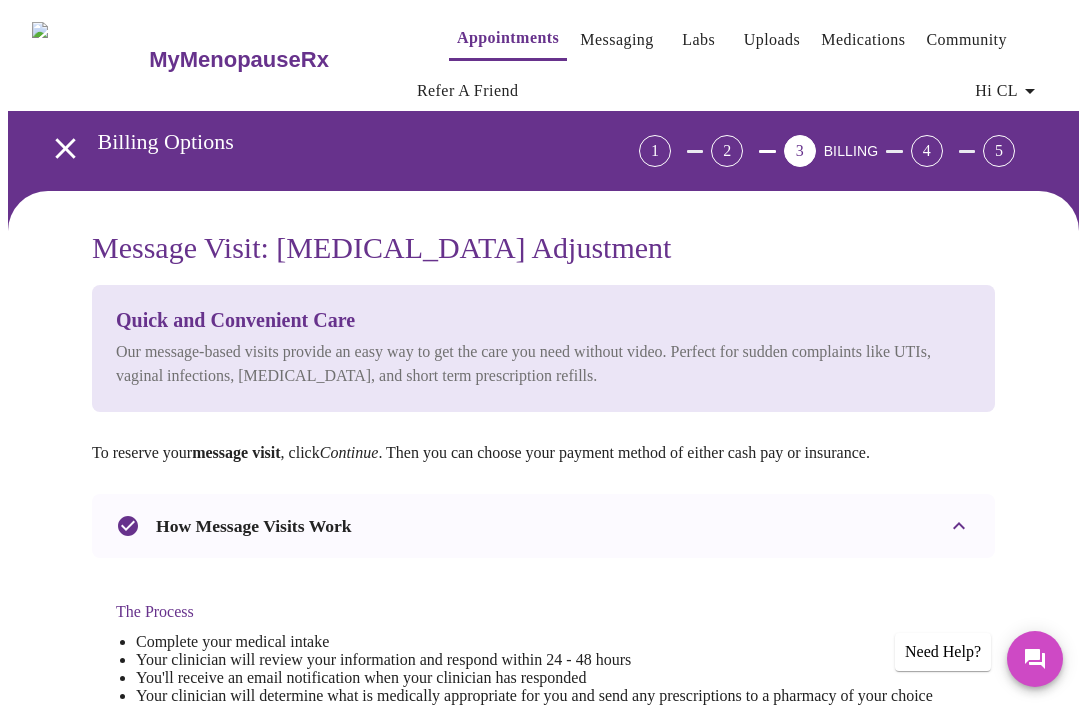 click on "Messaging" at bounding box center (616, 40) 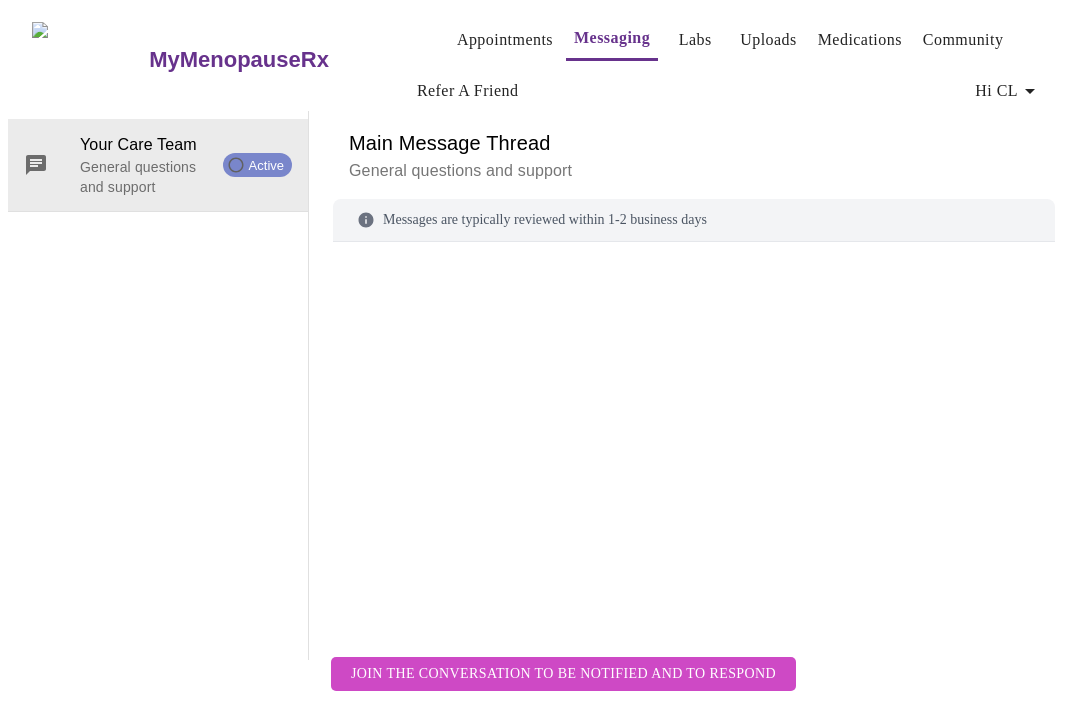 scroll, scrollTop: 103, scrollLeft: 0, axis: vertical 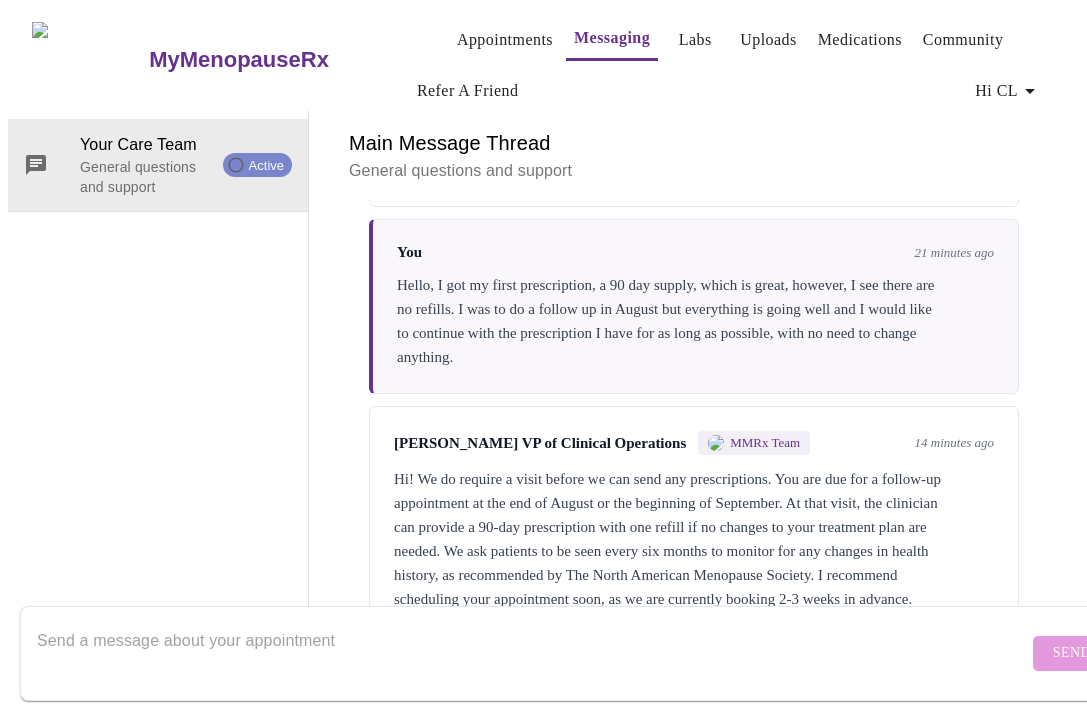 click at bounding box center [532, 653] 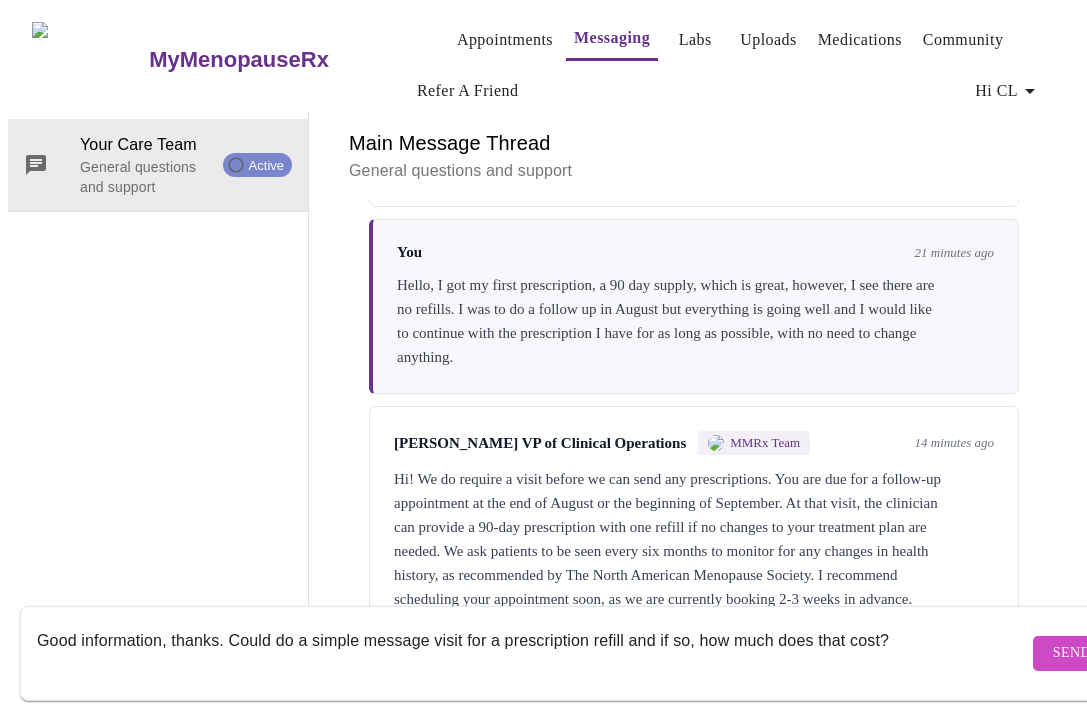type on "Good information, thanks. Could do a simple message visit for a prescription refill and if so, how much does that cost?" 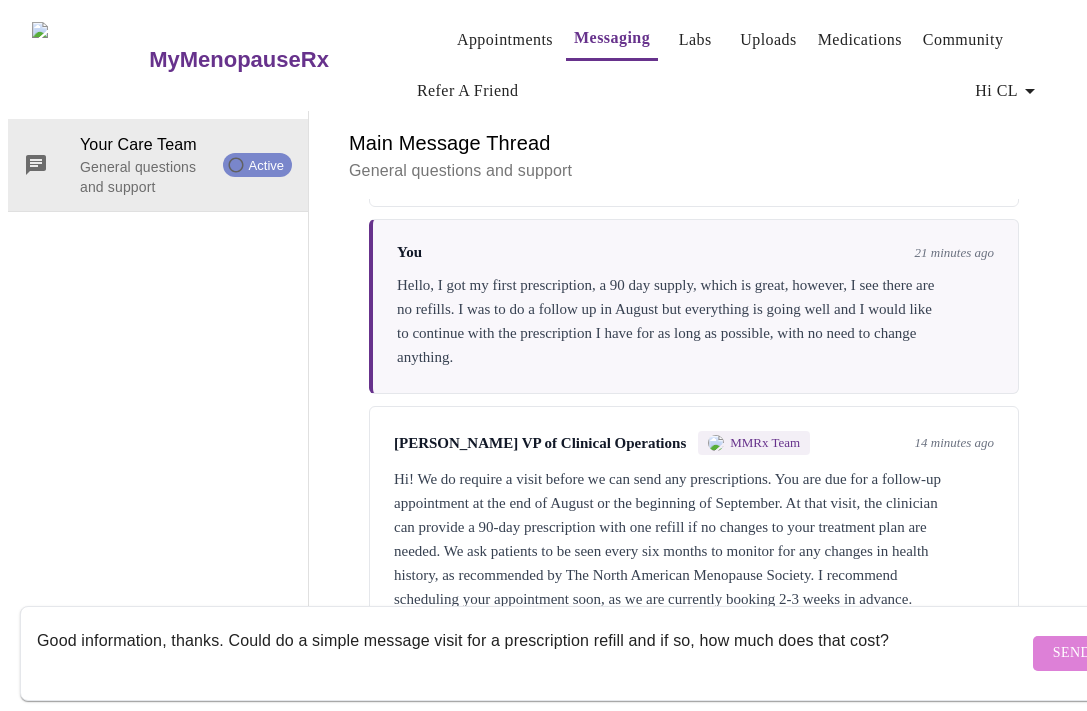 click on "Send" at bounding box center (1072, 653) 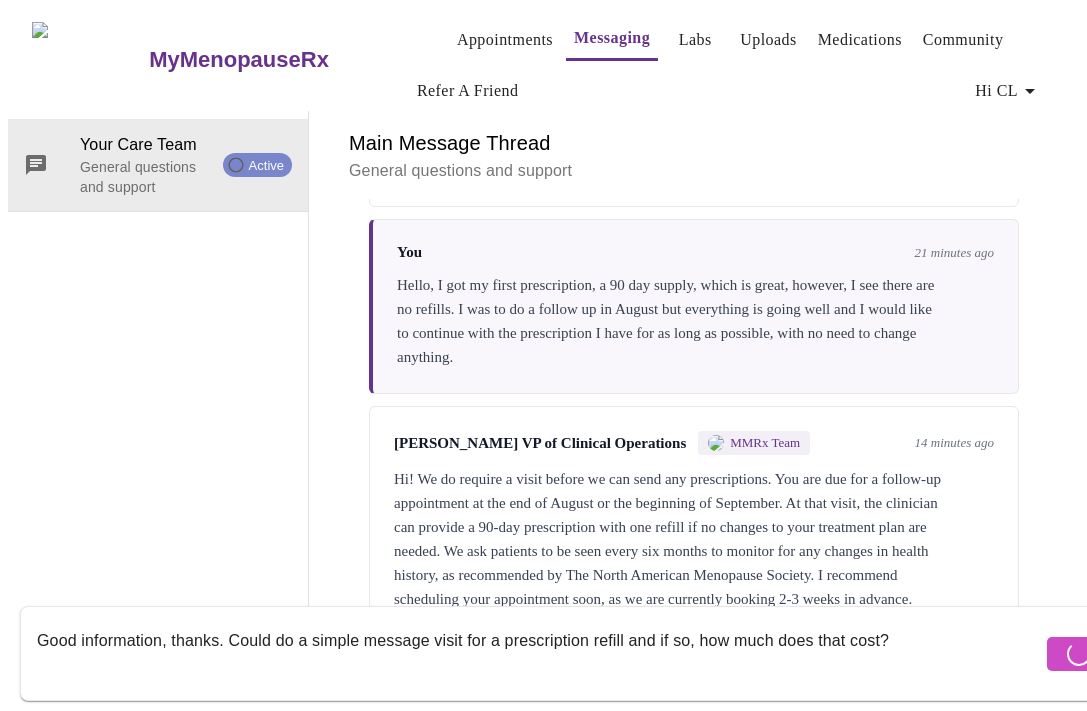 type 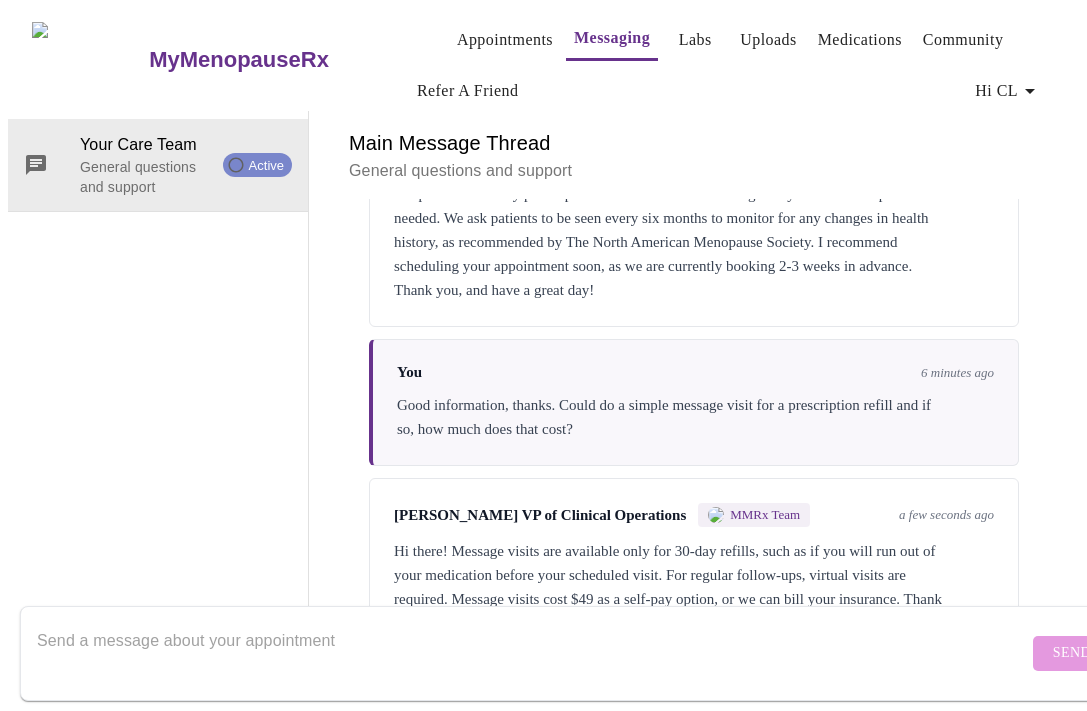scroll, scrollTop: 1255, scrollLeft: 0, axis: vertical 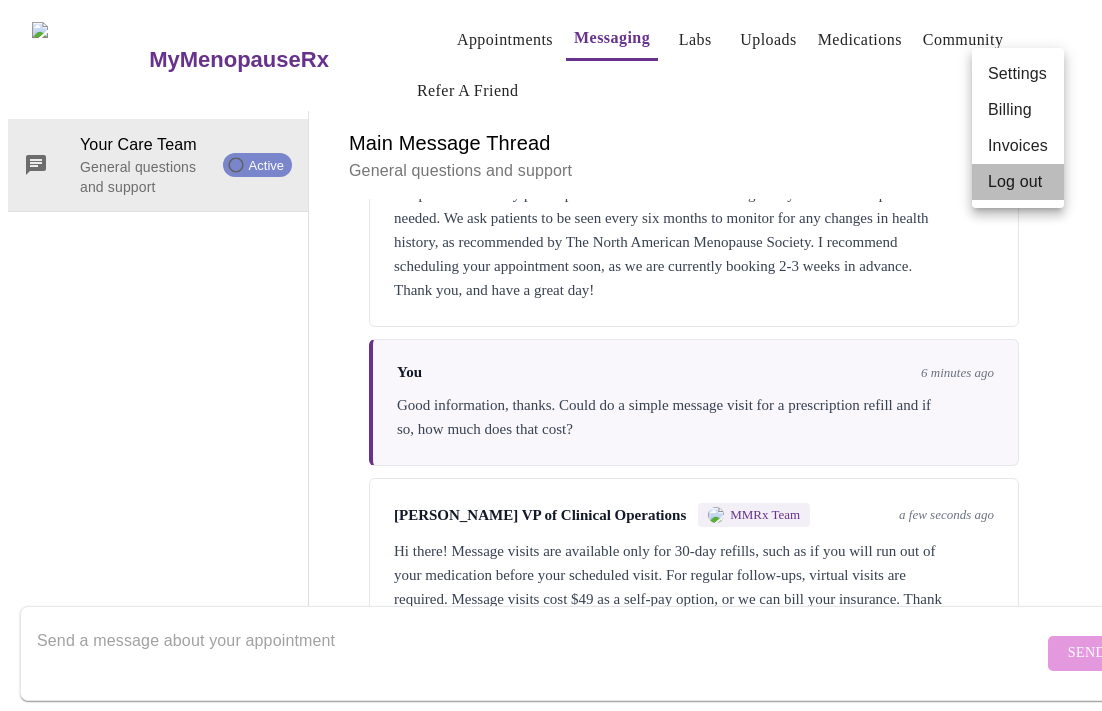 click on "Log out" at bounding box center [1018, 182] 